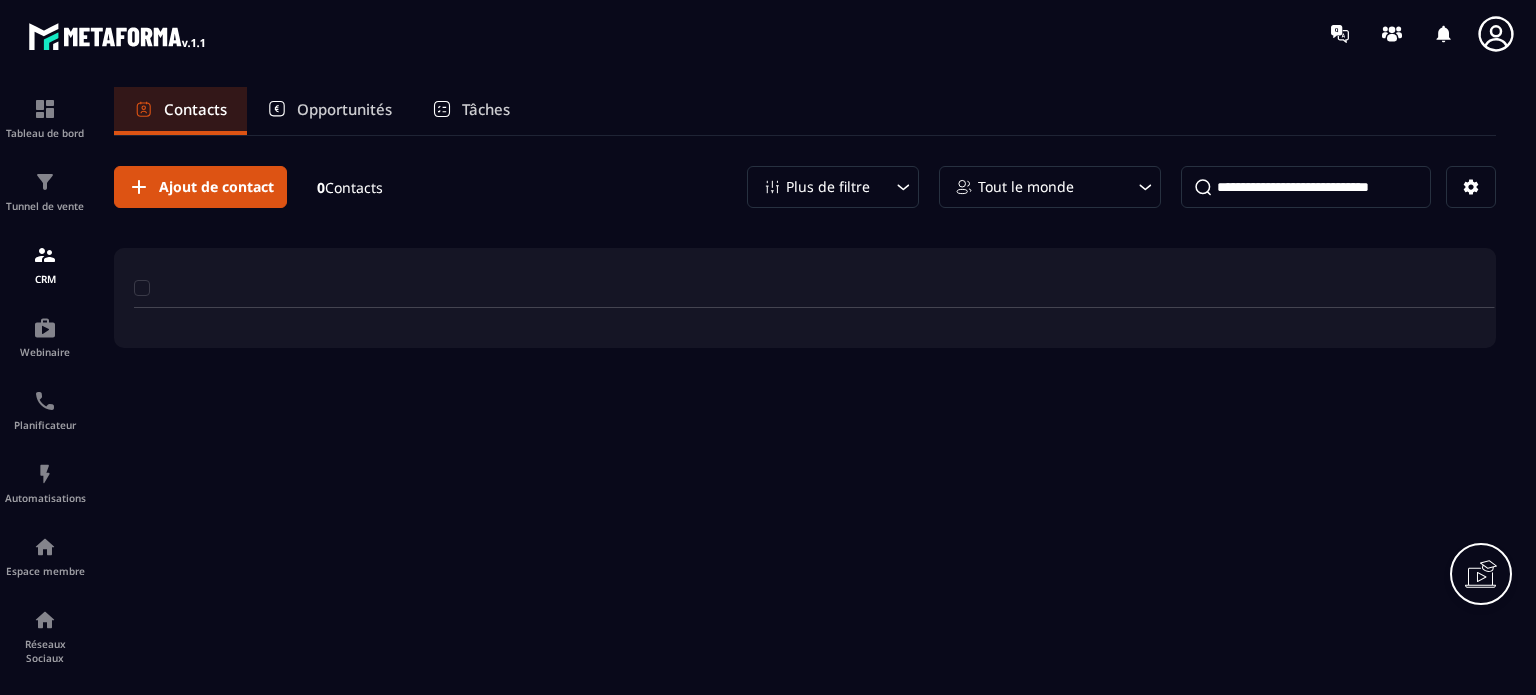 scroll, scrollTop: 0, scrollLeft: 0, axis: both 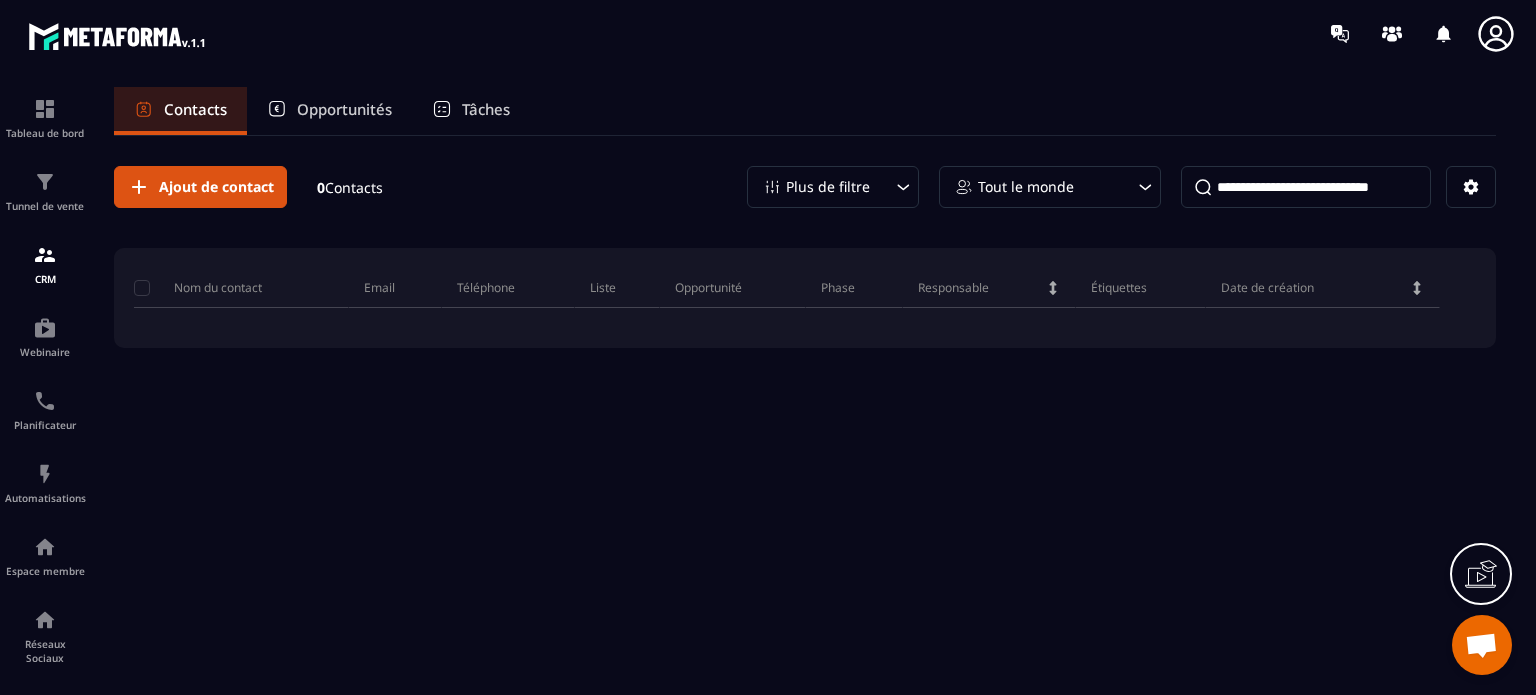 click 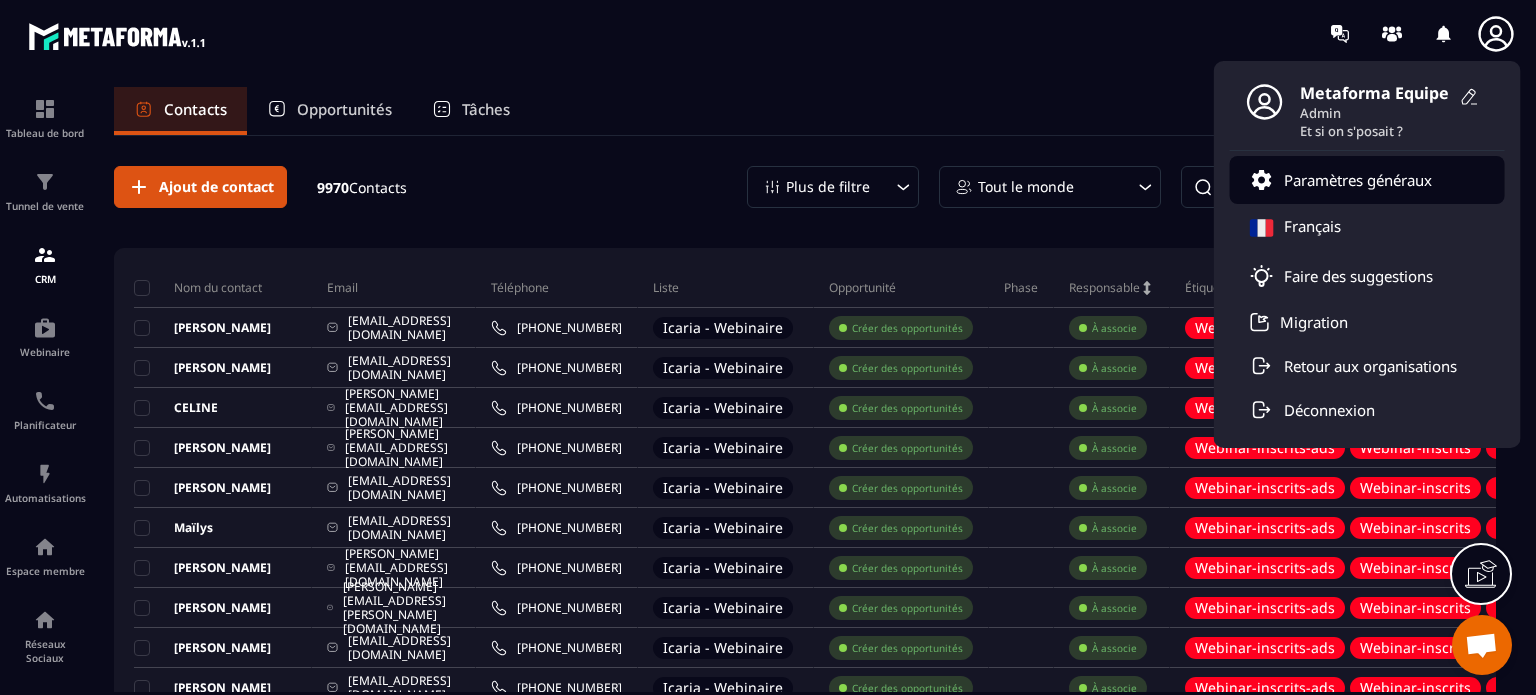 click on "Paramètres généraux" at bounding box center [1358, 180] 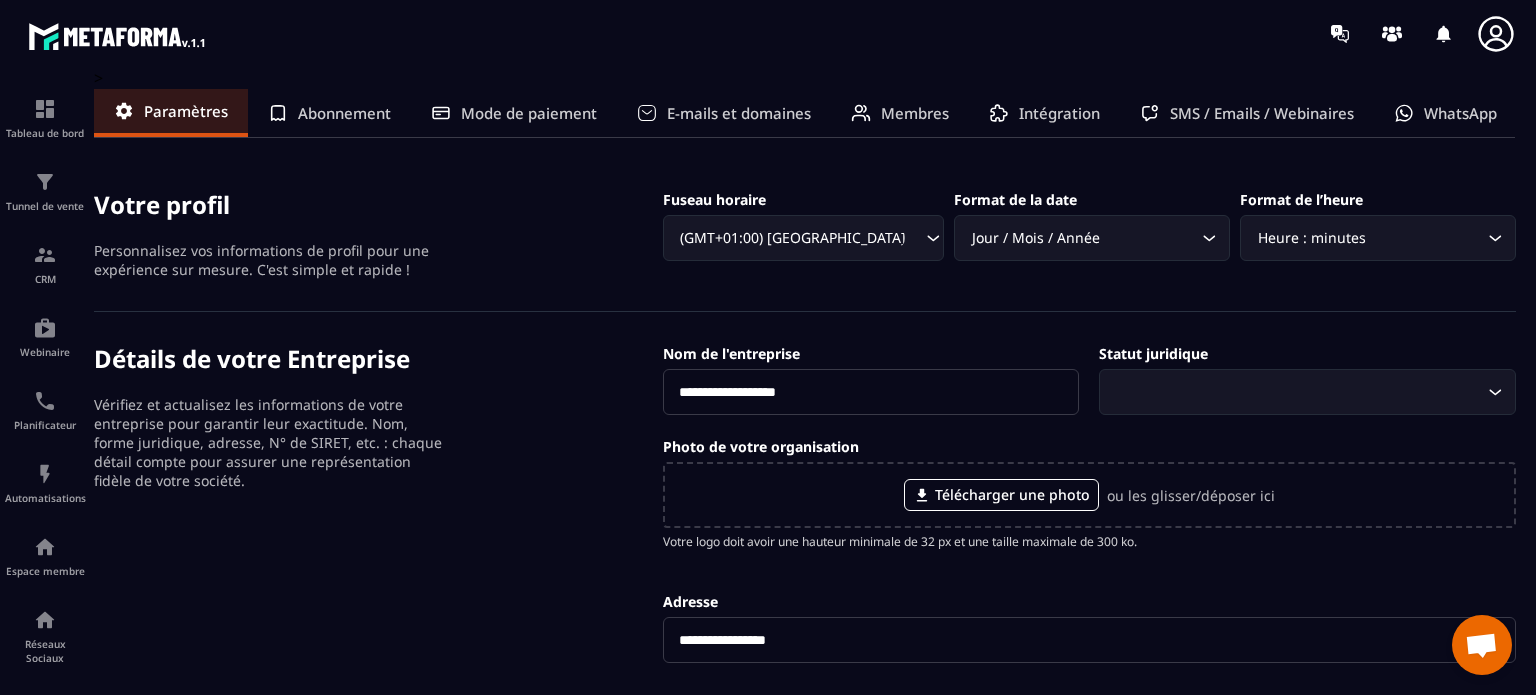 click on "Intégration" 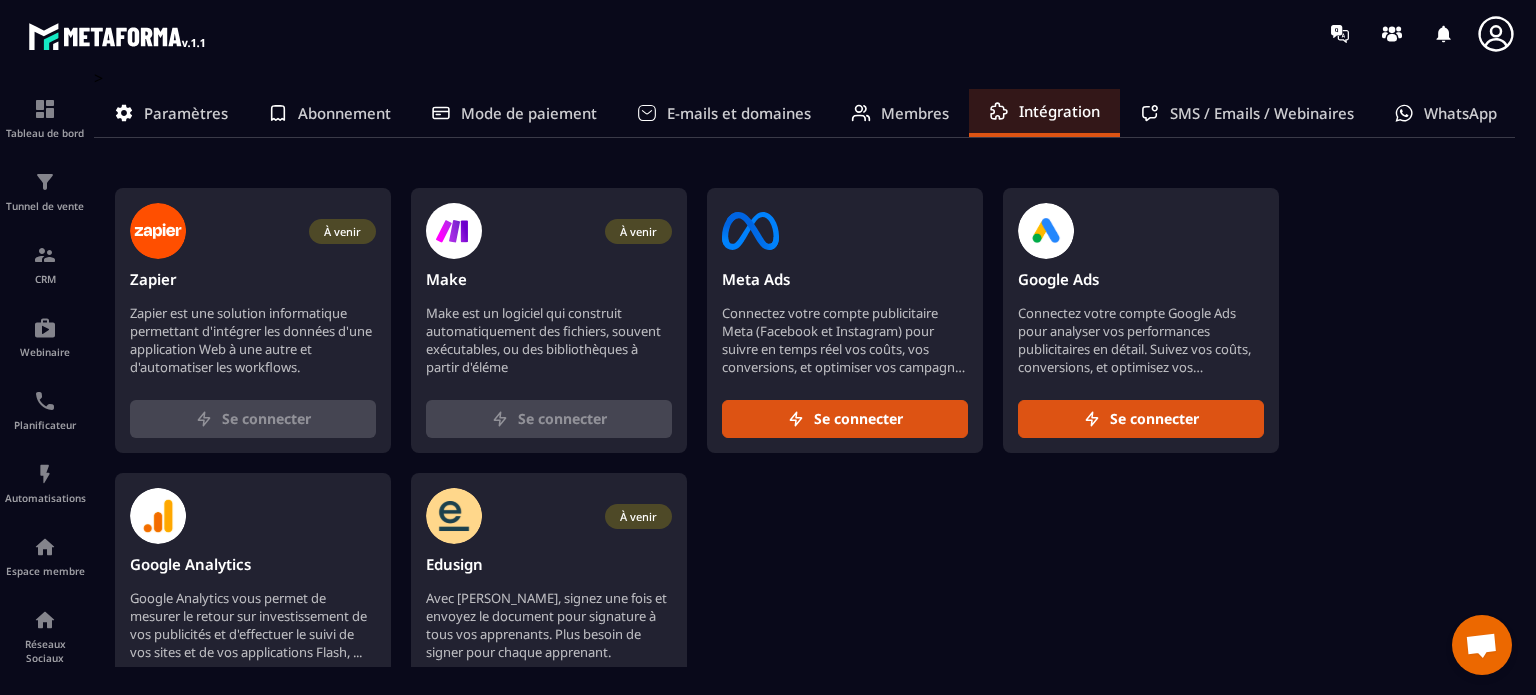 click on "Membres" 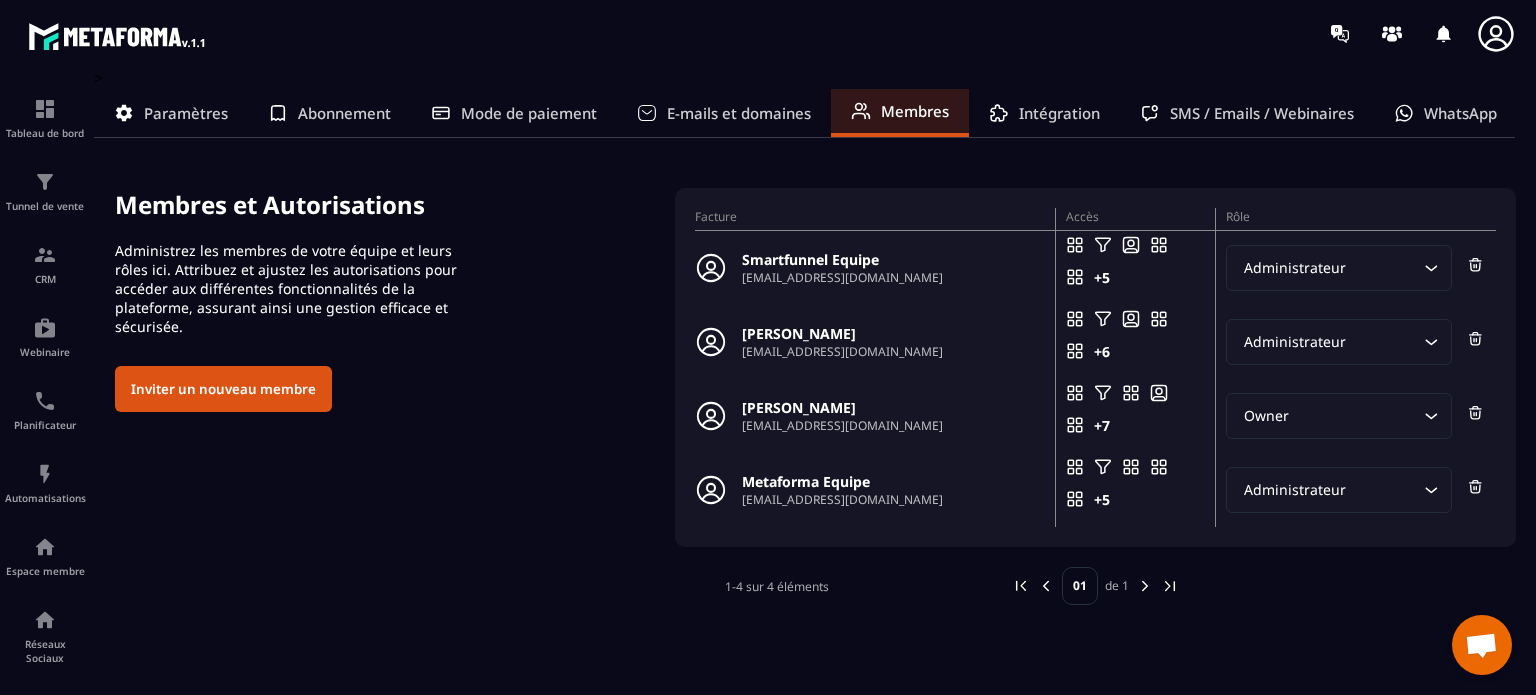 click on "E-mails et domaines" at bounding box center [739, 113] 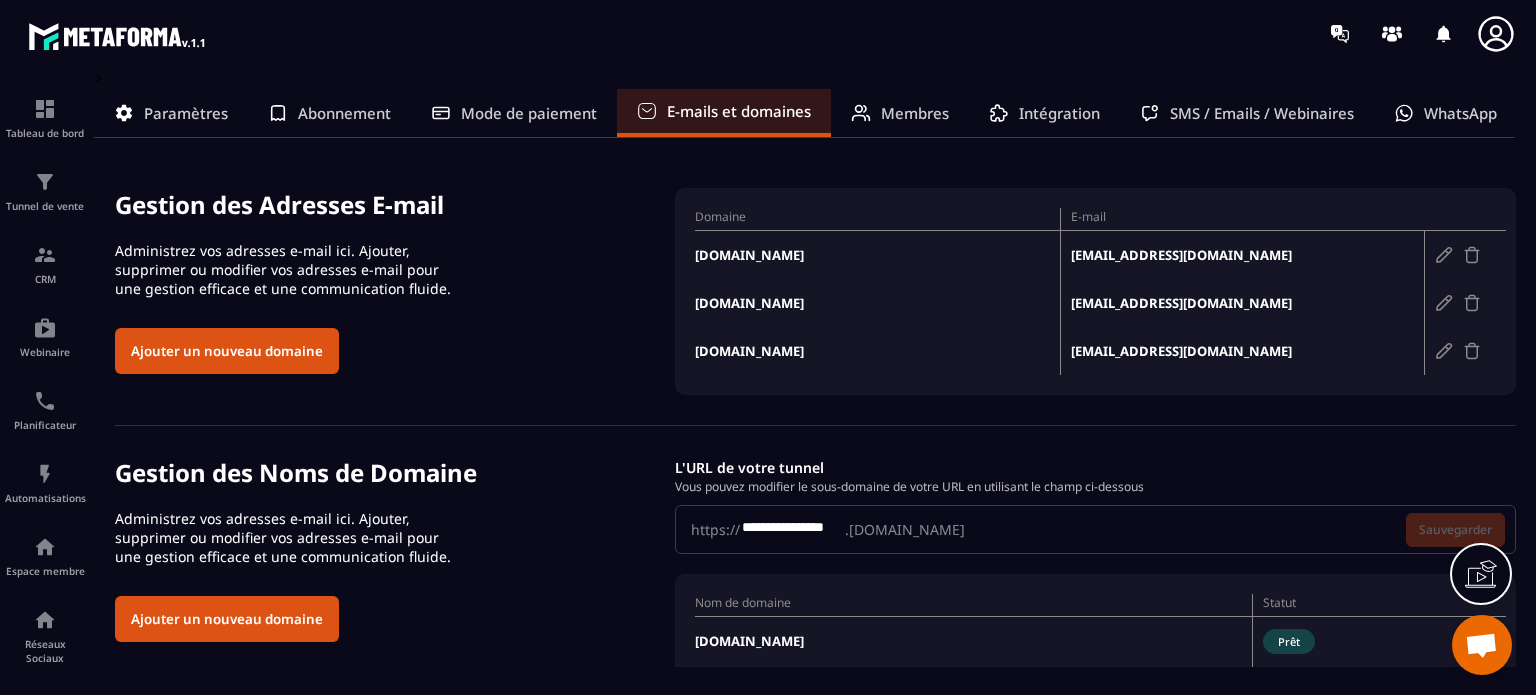 click on "Ajouter un nouveau domaine" at bounding box center [227, 351] 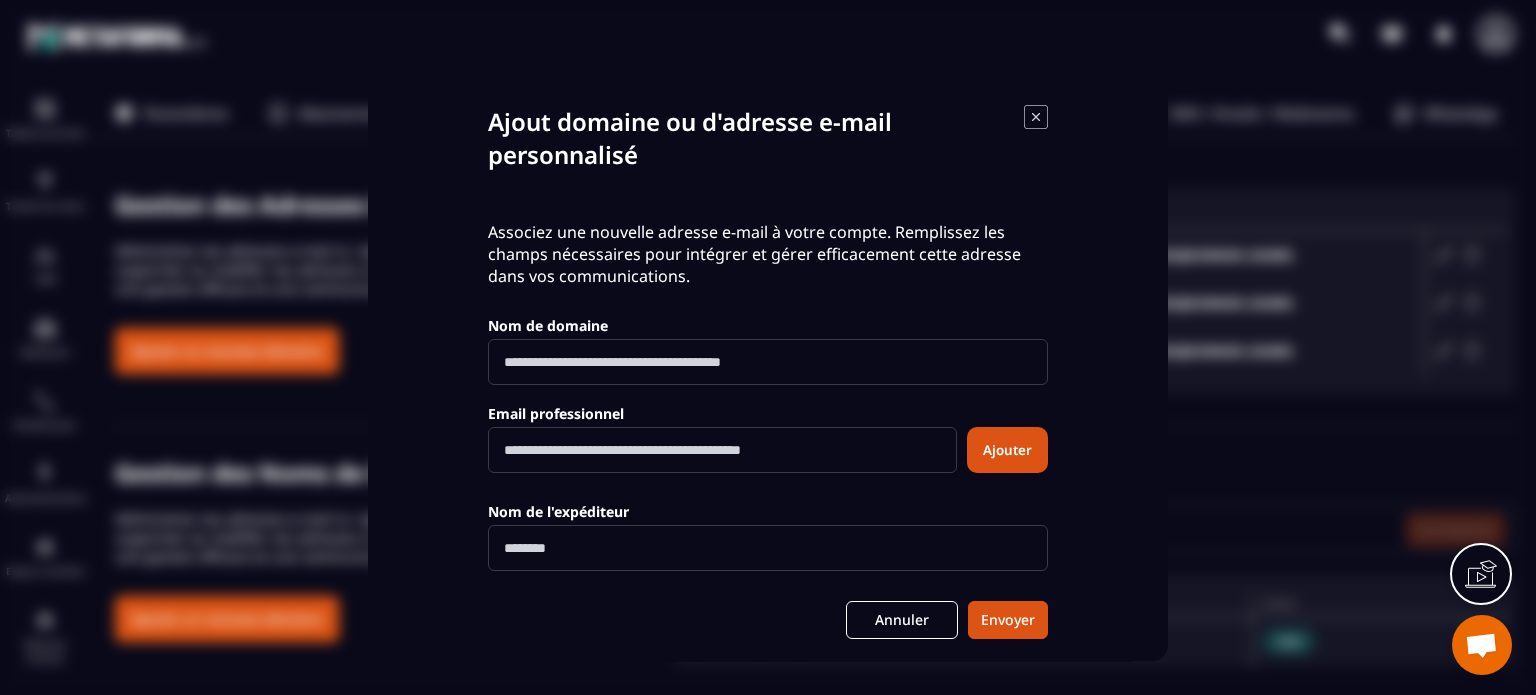 click at bounding box center [768, 362] 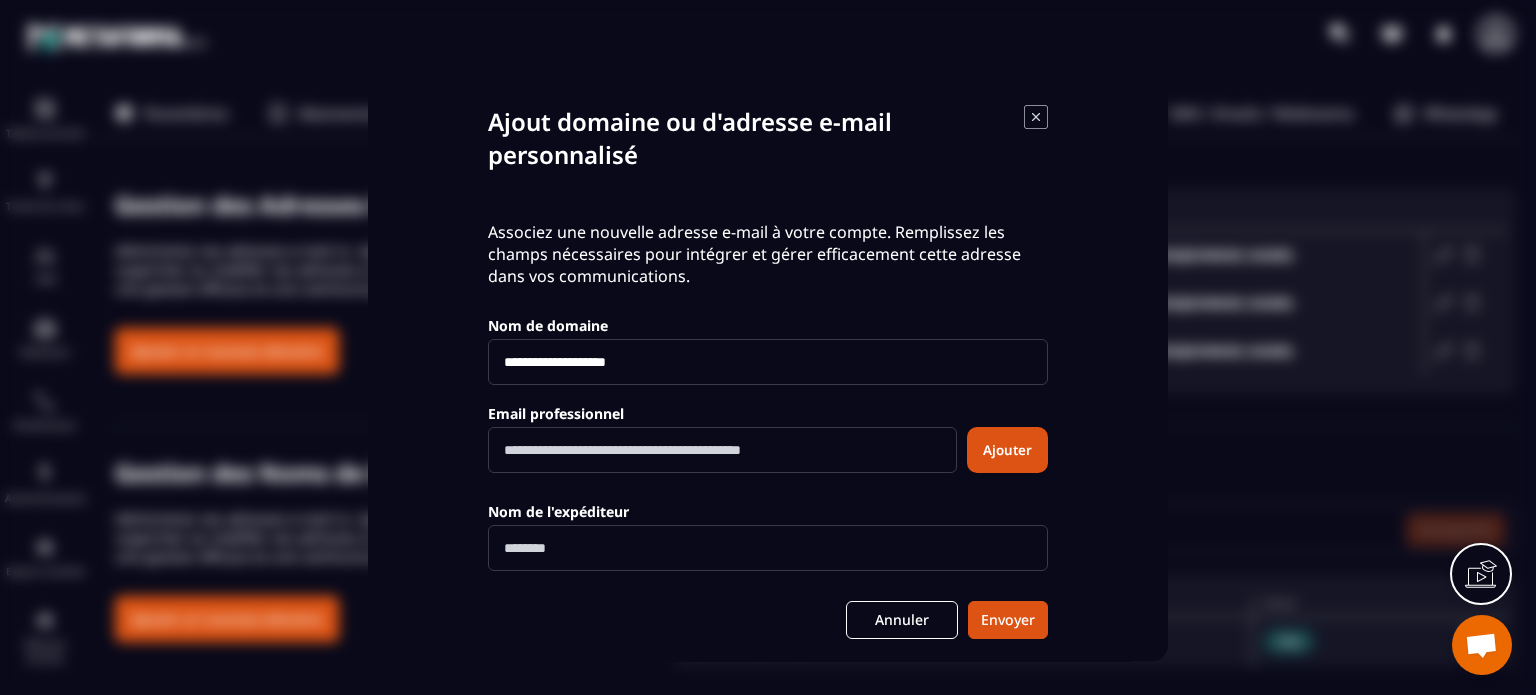 drag, startPoint x: 543, startPoint y: 355, endPoint x: 498, endPoint y: 367, distance: 46.572525 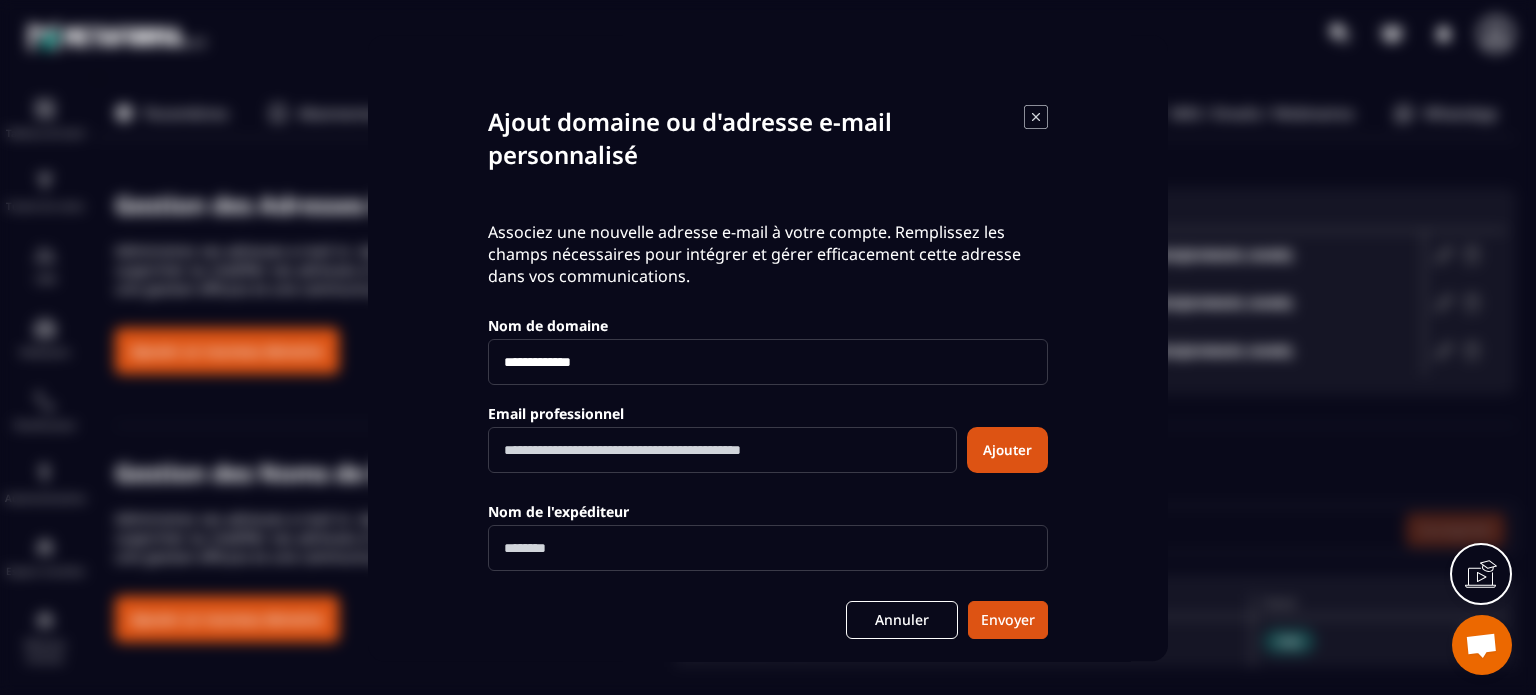 type on "**********" 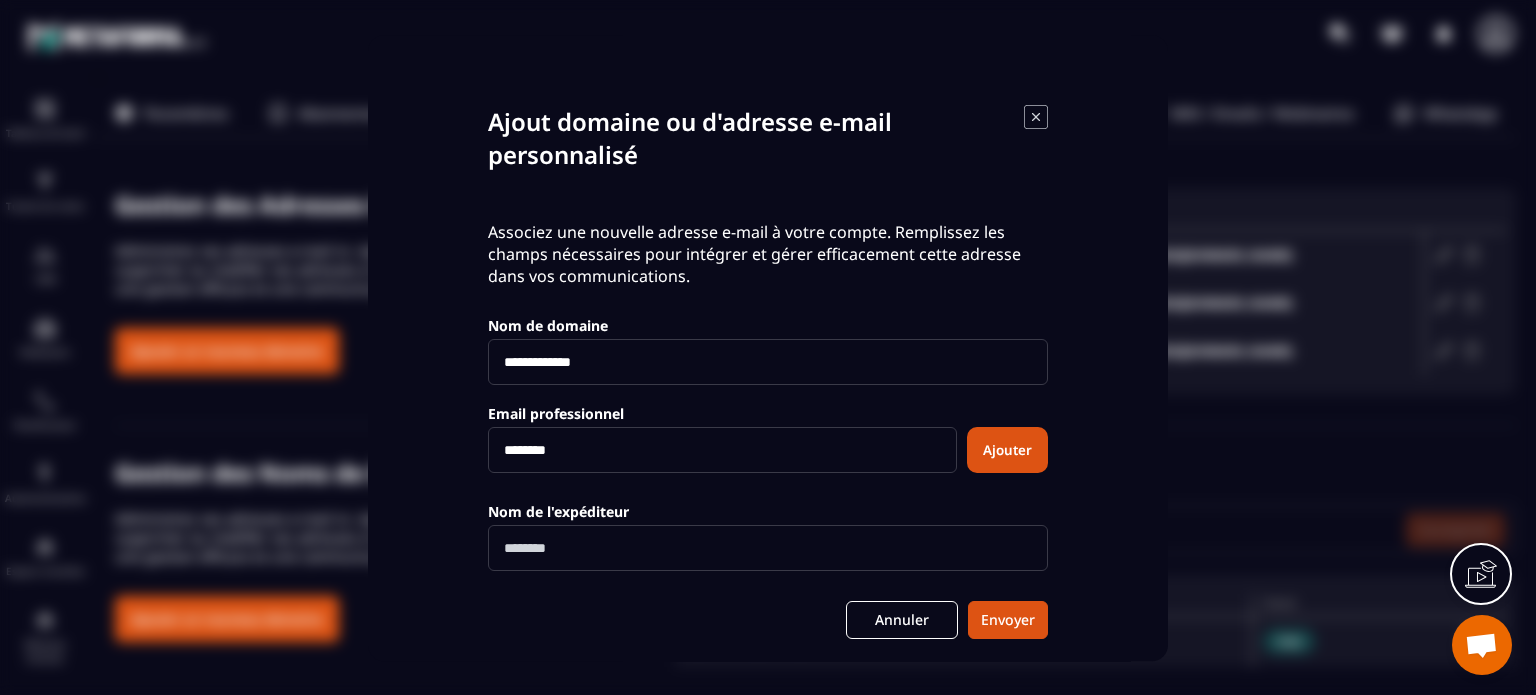 drag, startPoint x: 536, startPoint y: 358, endPoint x: 656, endPoint y: 354, distance: 120.06665 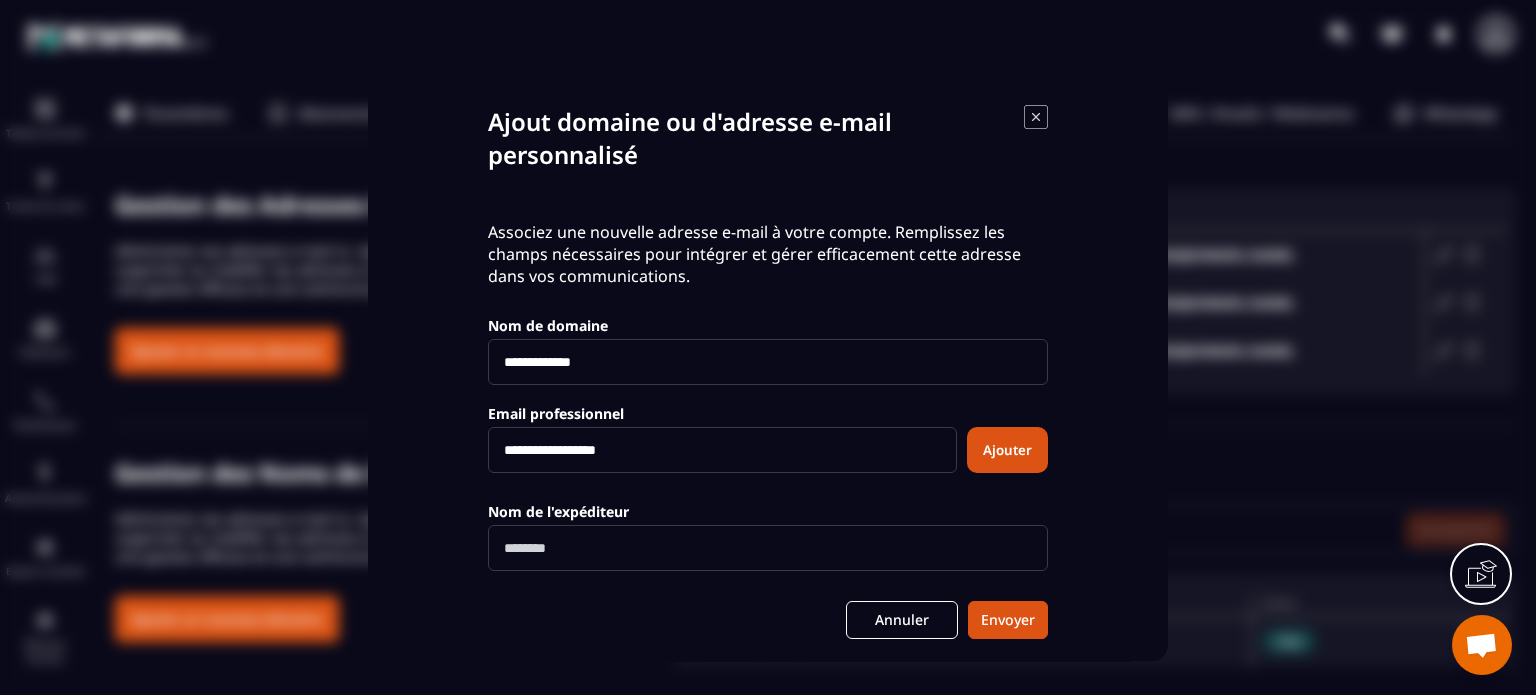 click on "**********" at bounding box center [722, 450] 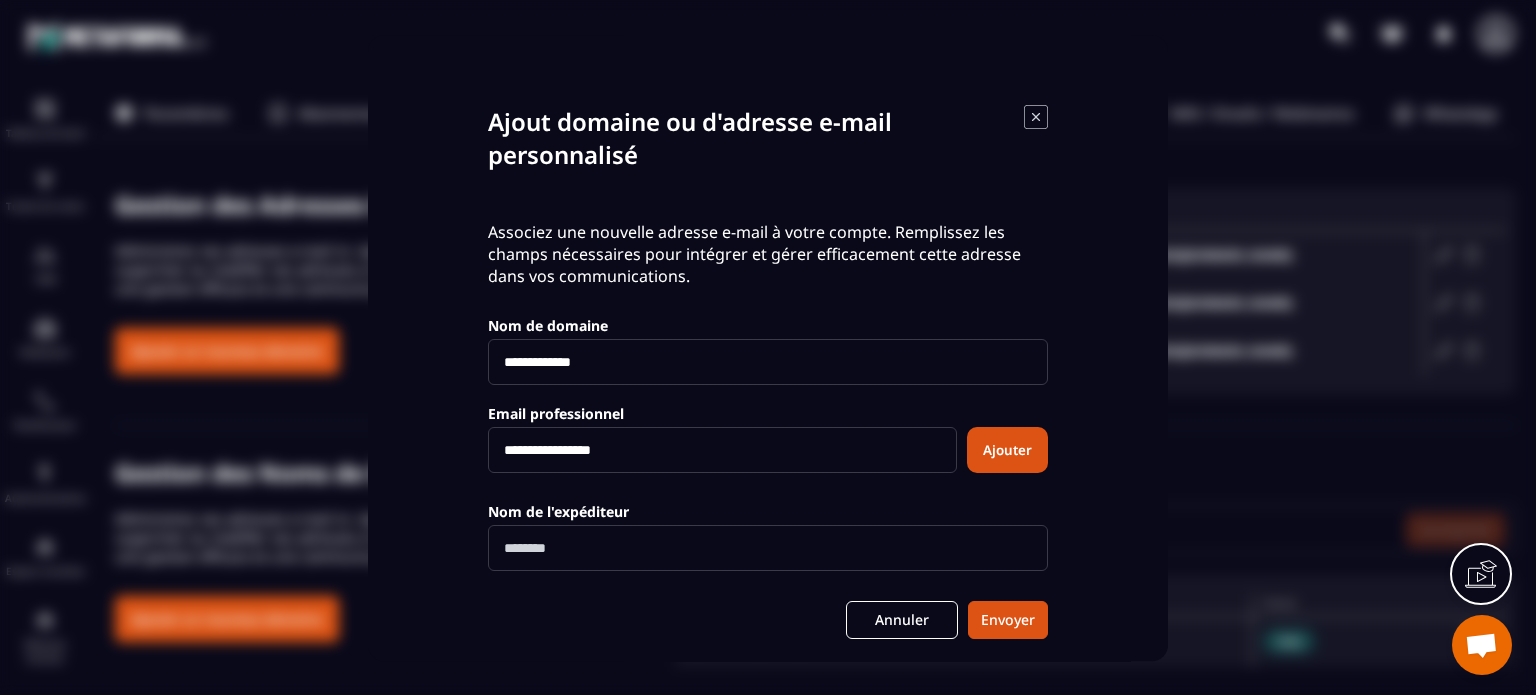 type on "**********" 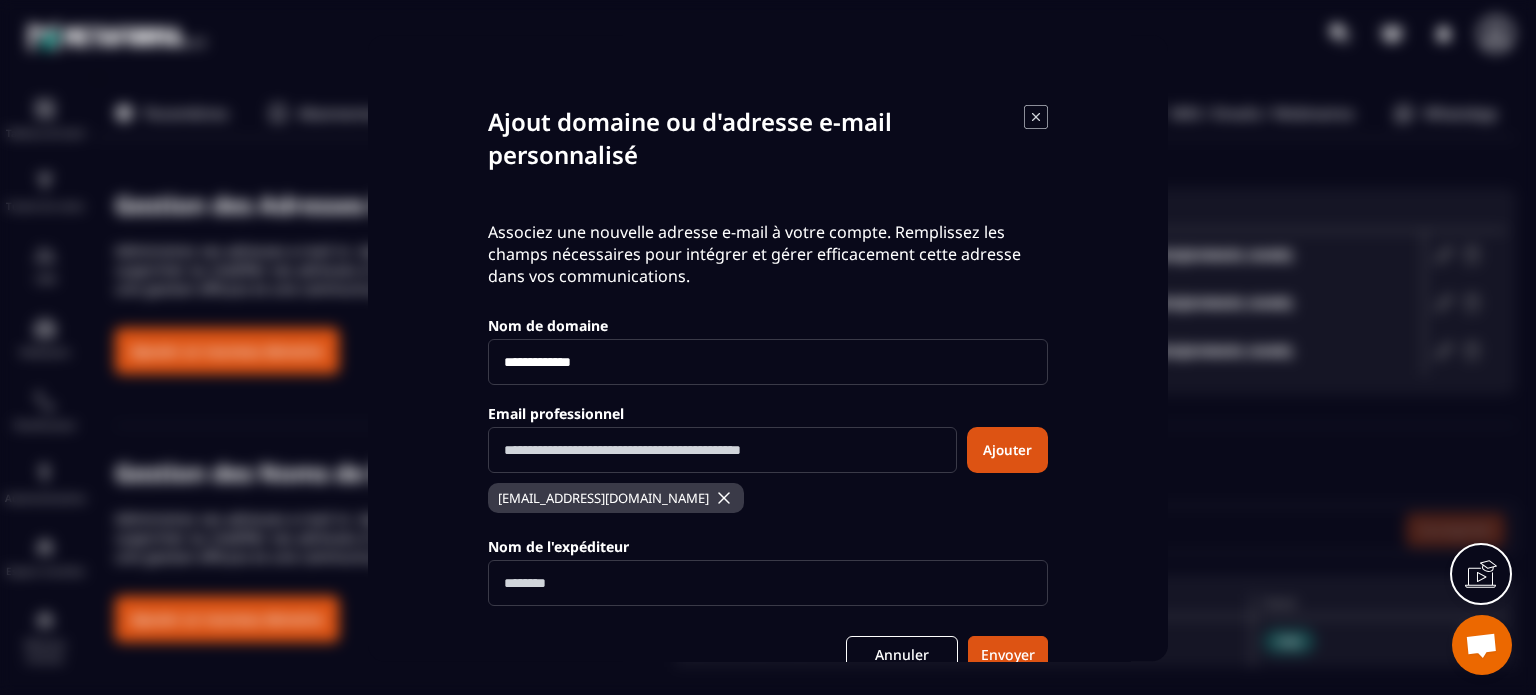click at bounding box center [768, 583] 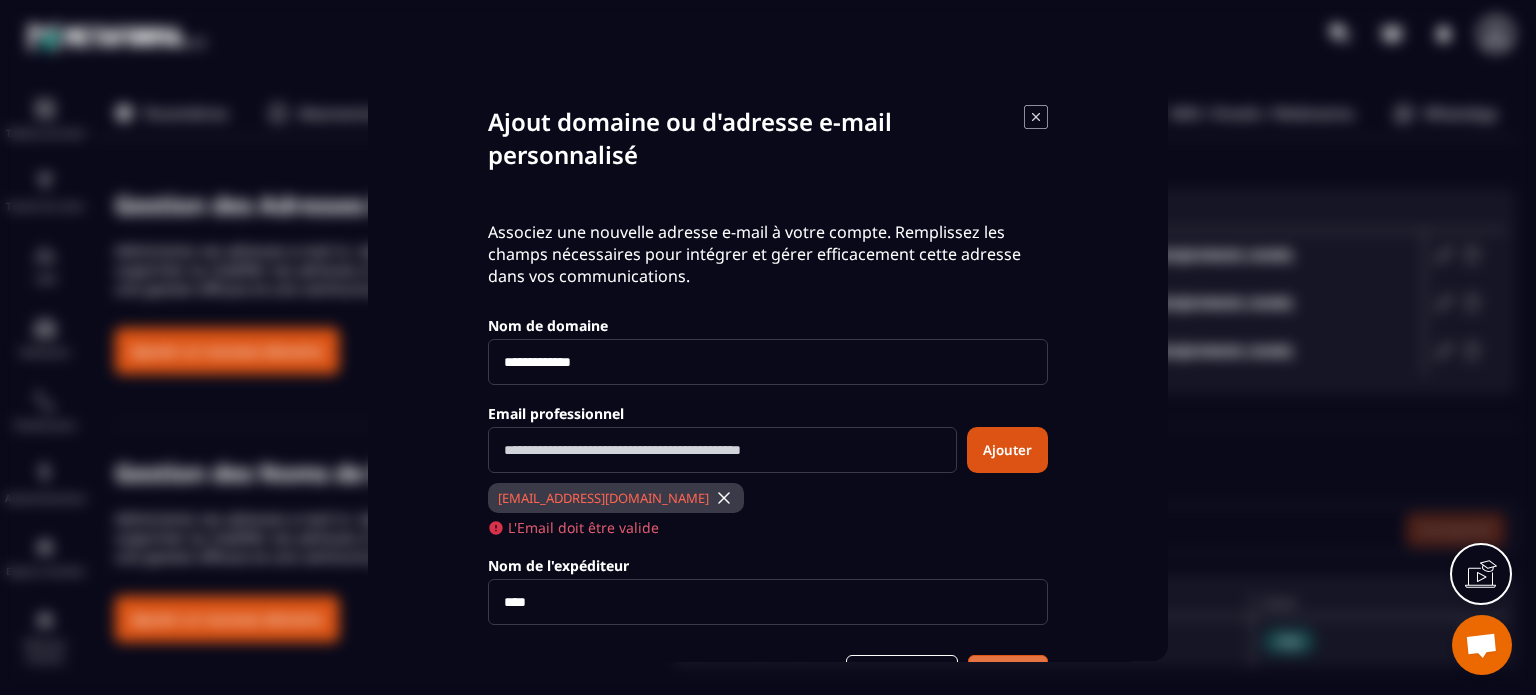 type on "****" 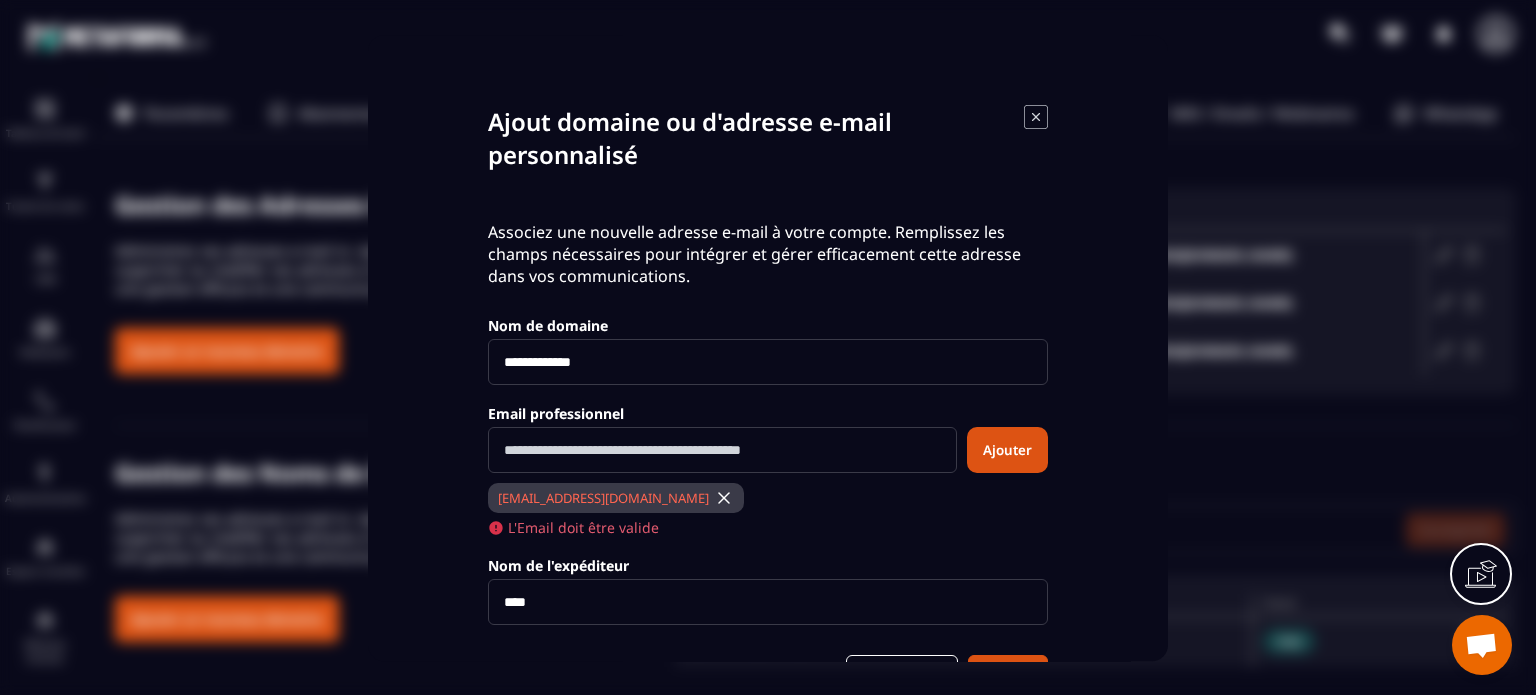 click 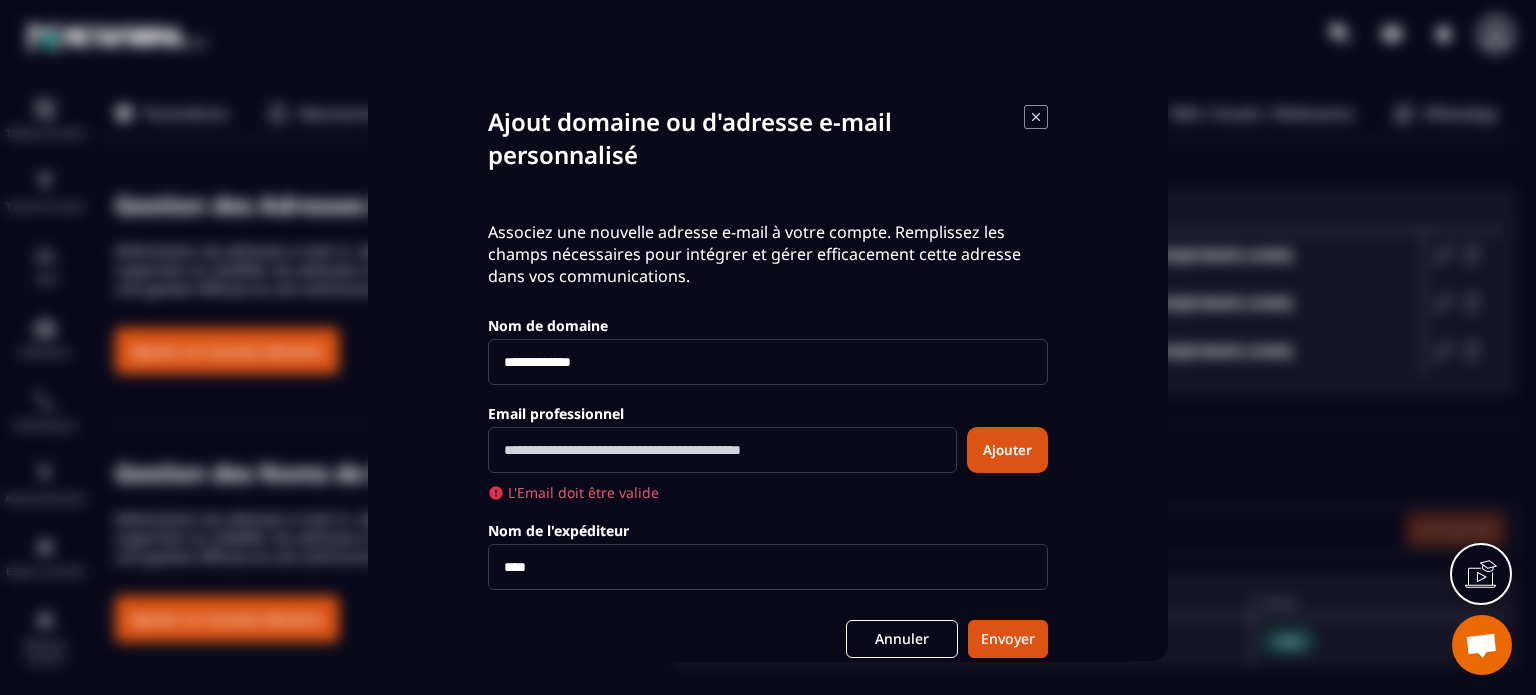 click at bounding box center (722, 450) 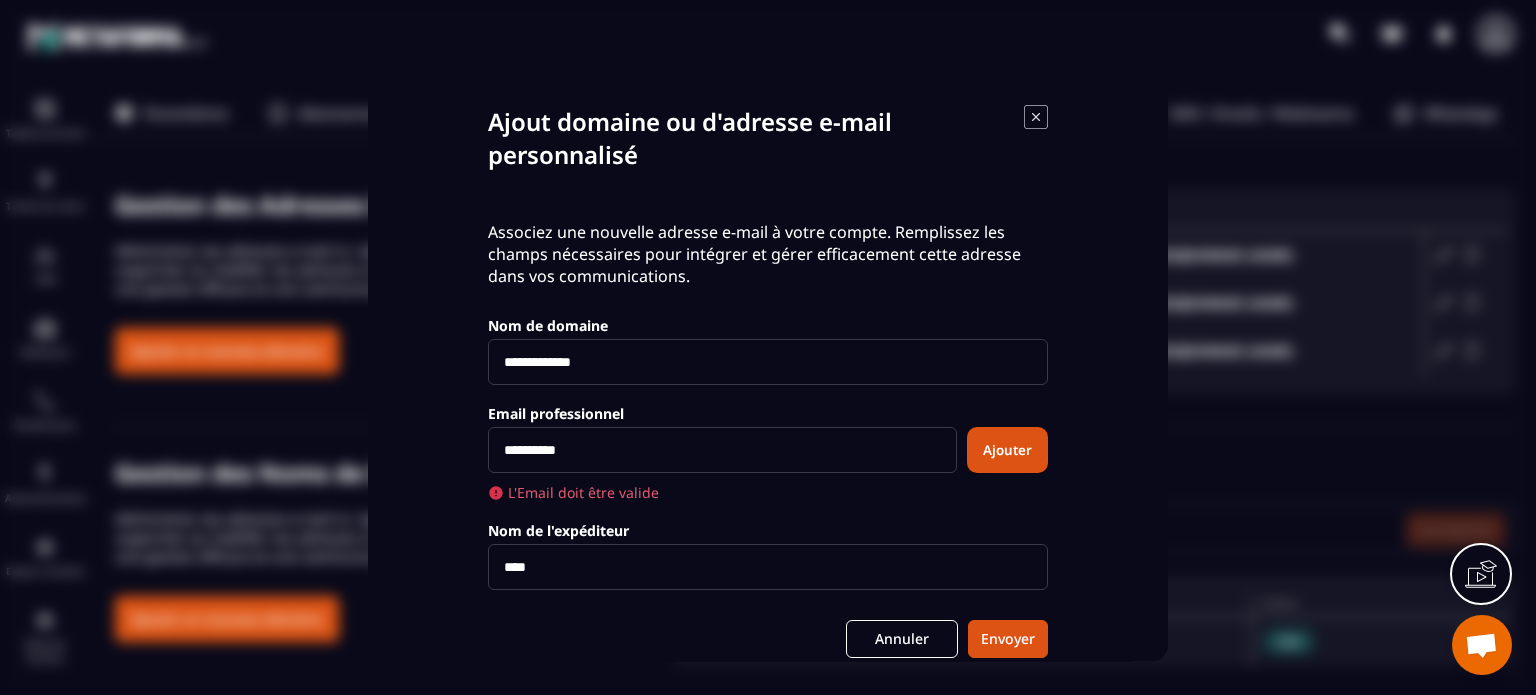 click on "**********" at bounding box center (722, 450) 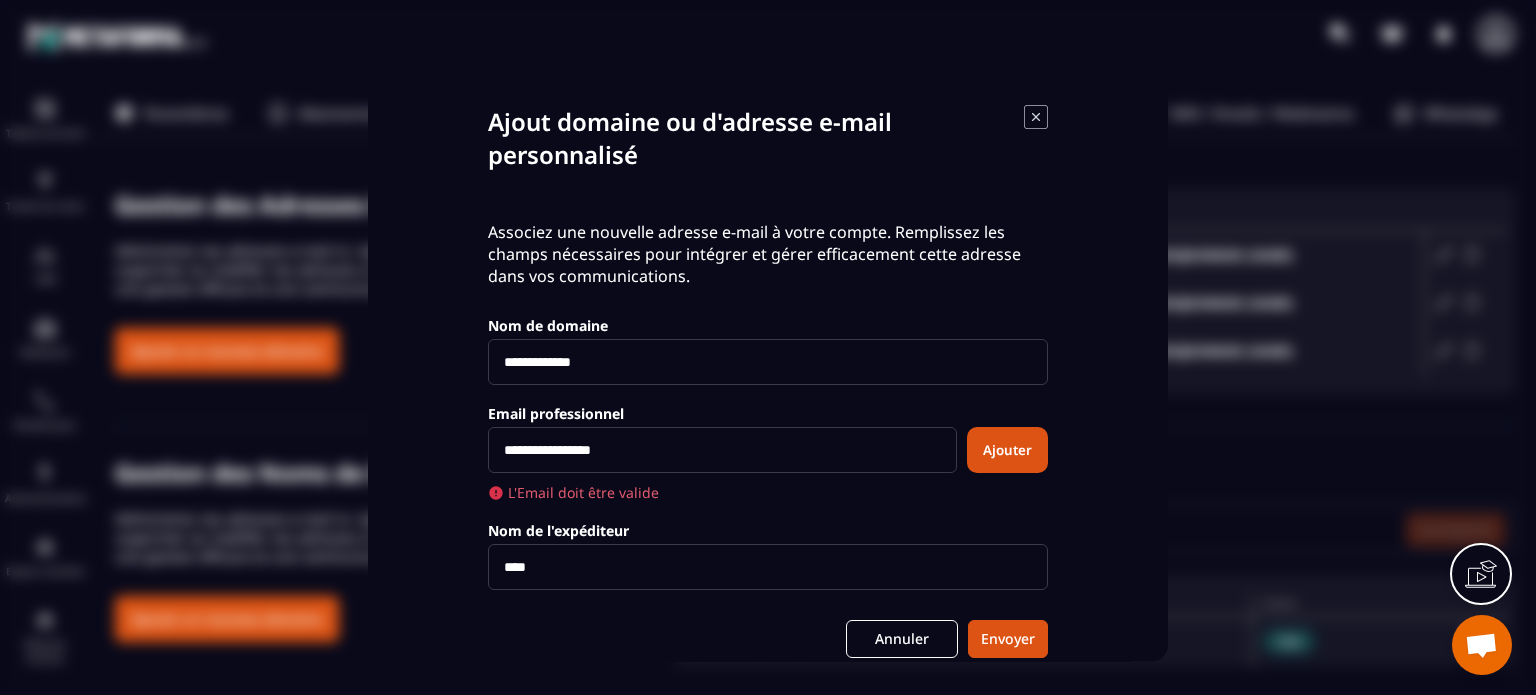 type on "**********" 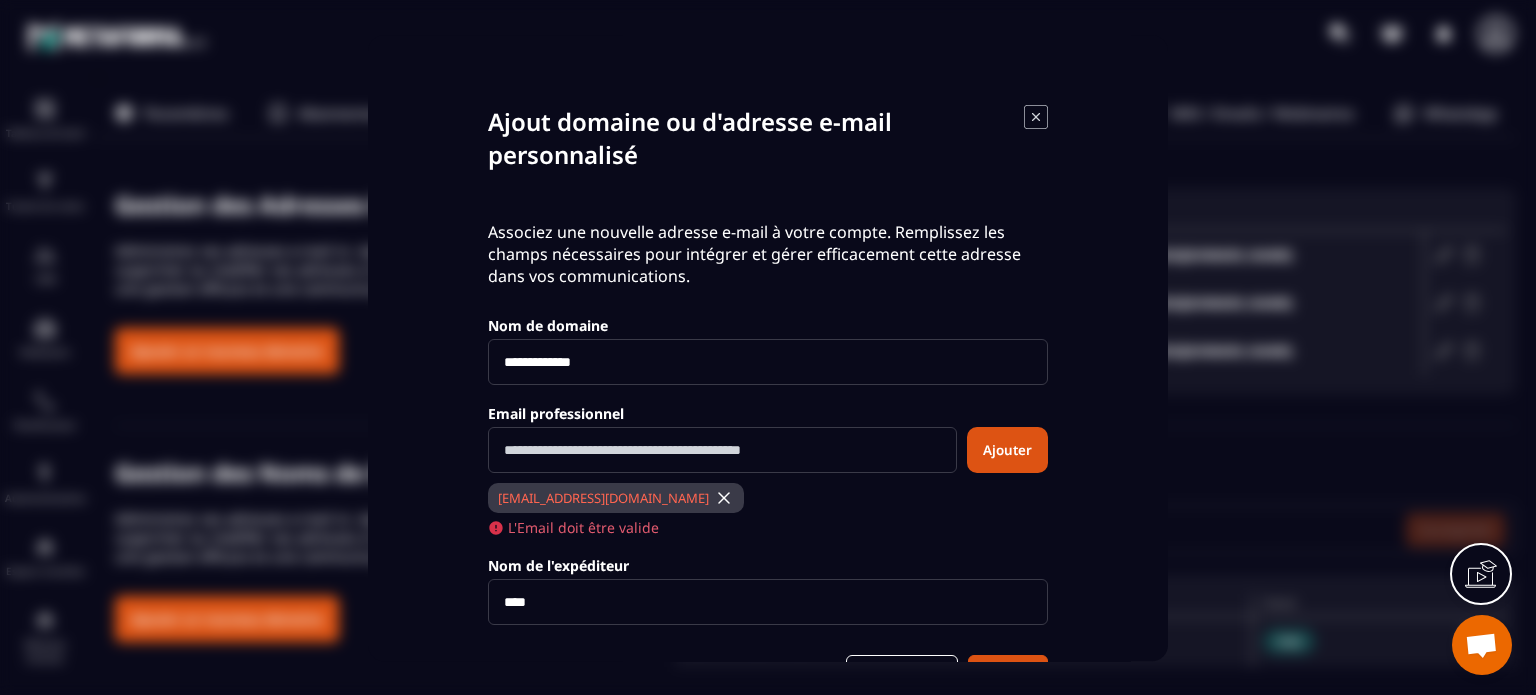 click at bounding box center (724, 498) 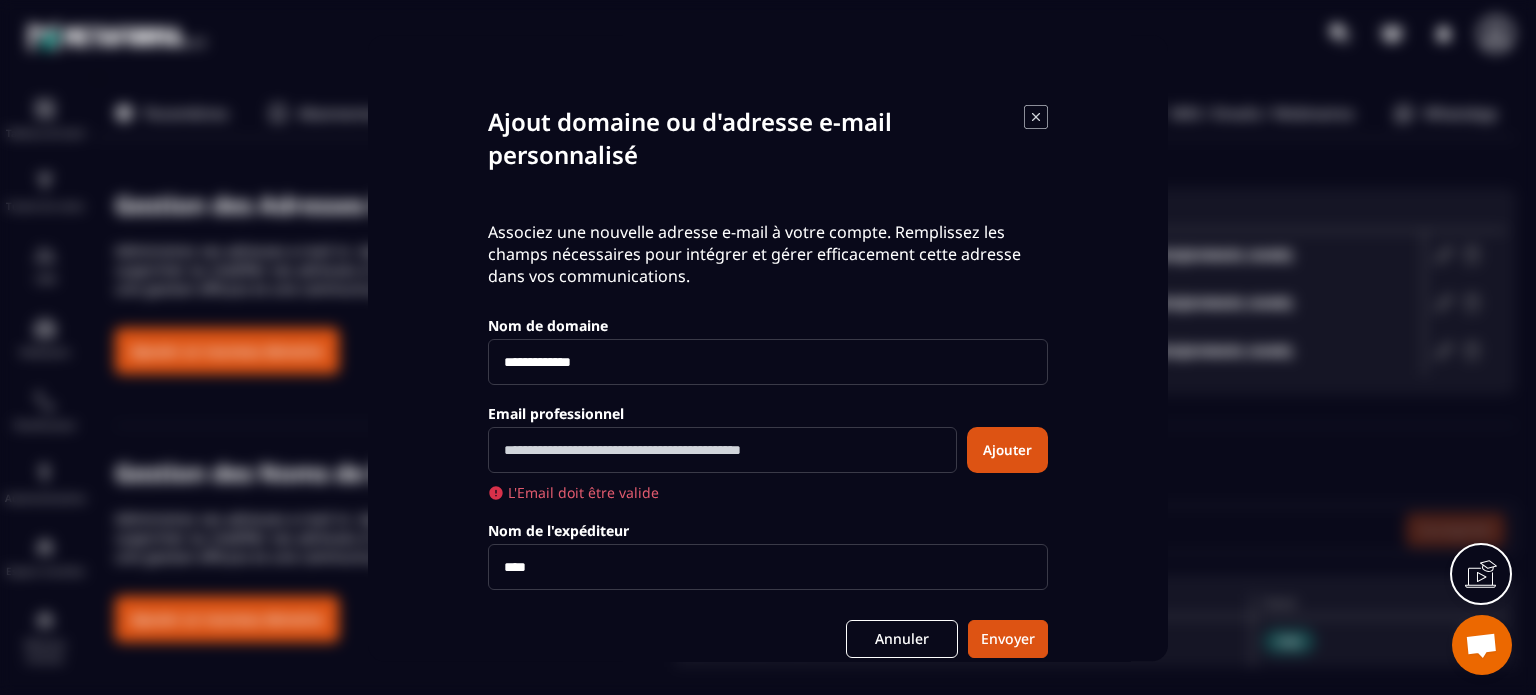 click at bounding box center [722, 450] 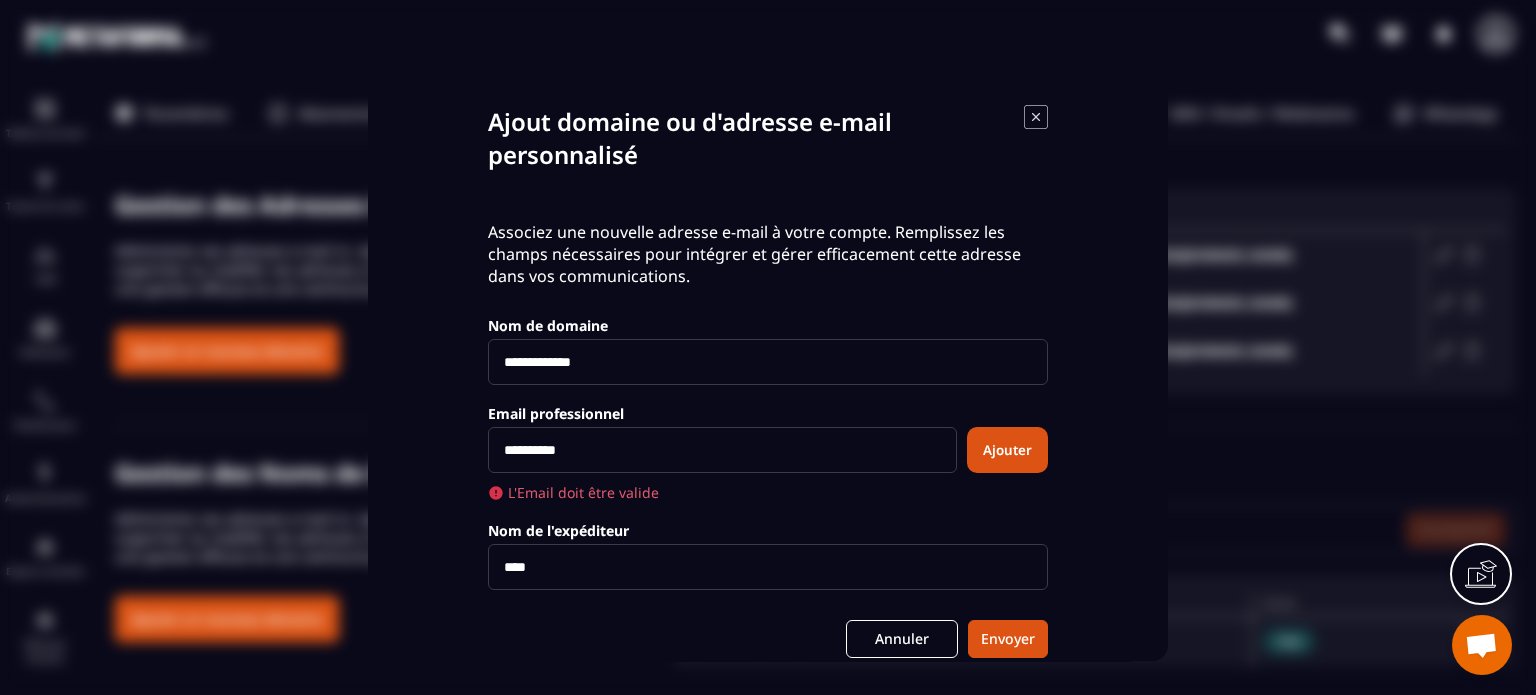 drag, startPoint x: 595, startPoint y: 443, endPoint x: 504, endPoint y: 443, distance: 91 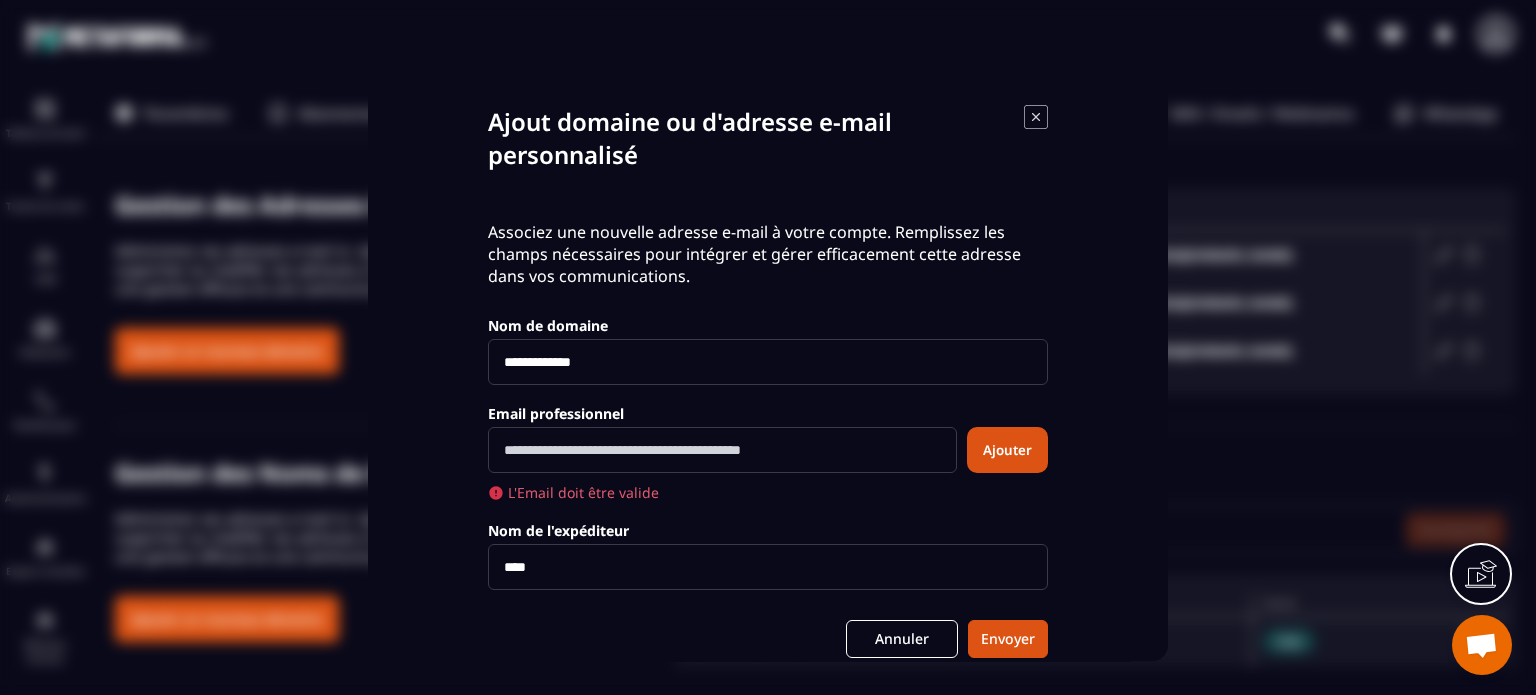 click on "Ajout domaine ou d'adresse e-mail personnalisé" at bounding box center (756, 138) 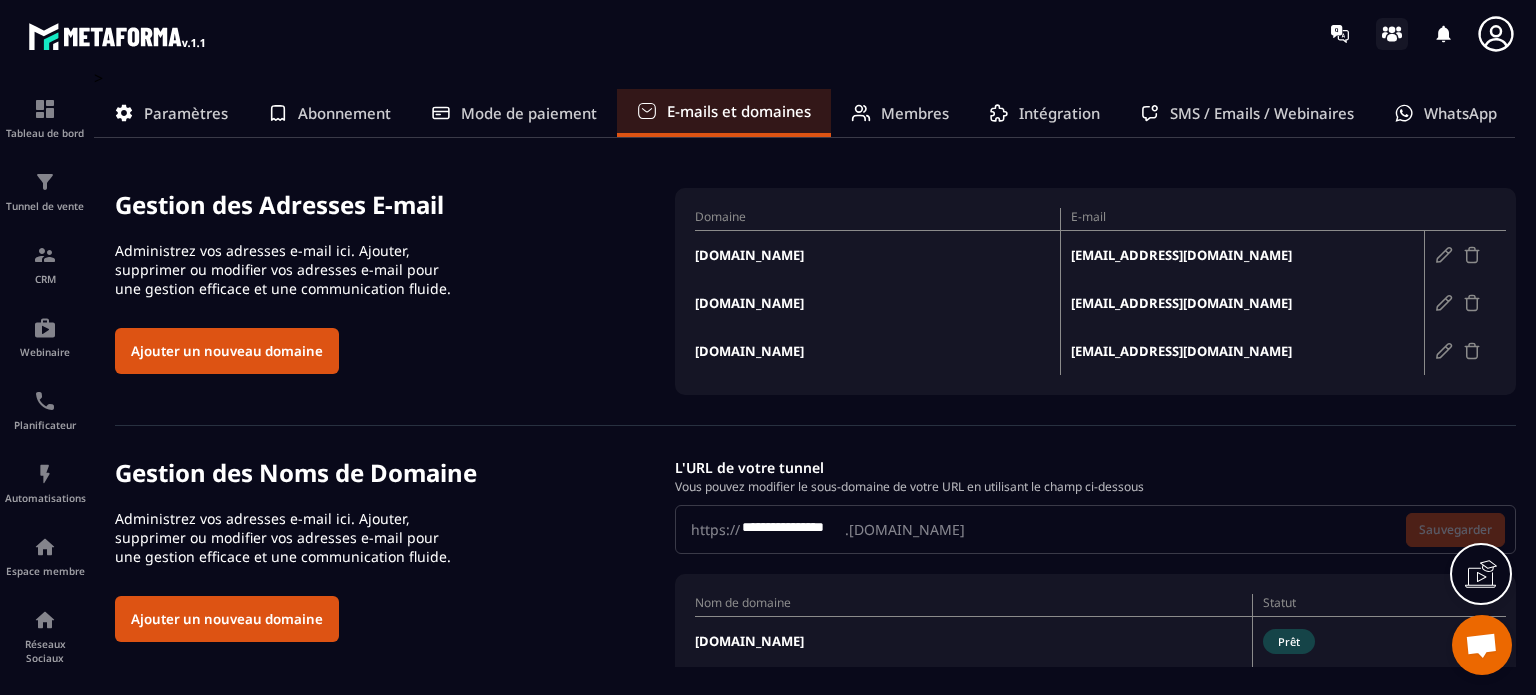 click 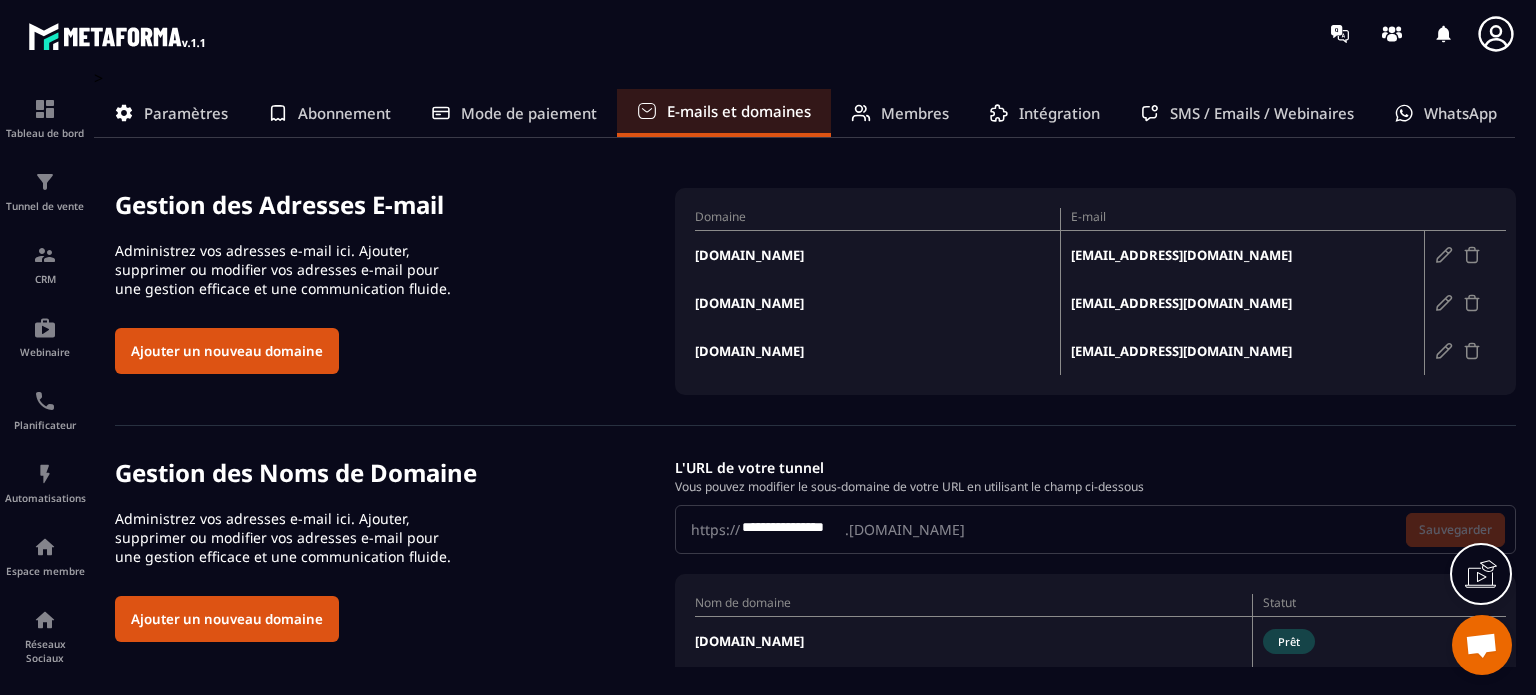 click on "Ajouter un nouveau domaine" at bounding box center [227, 351] 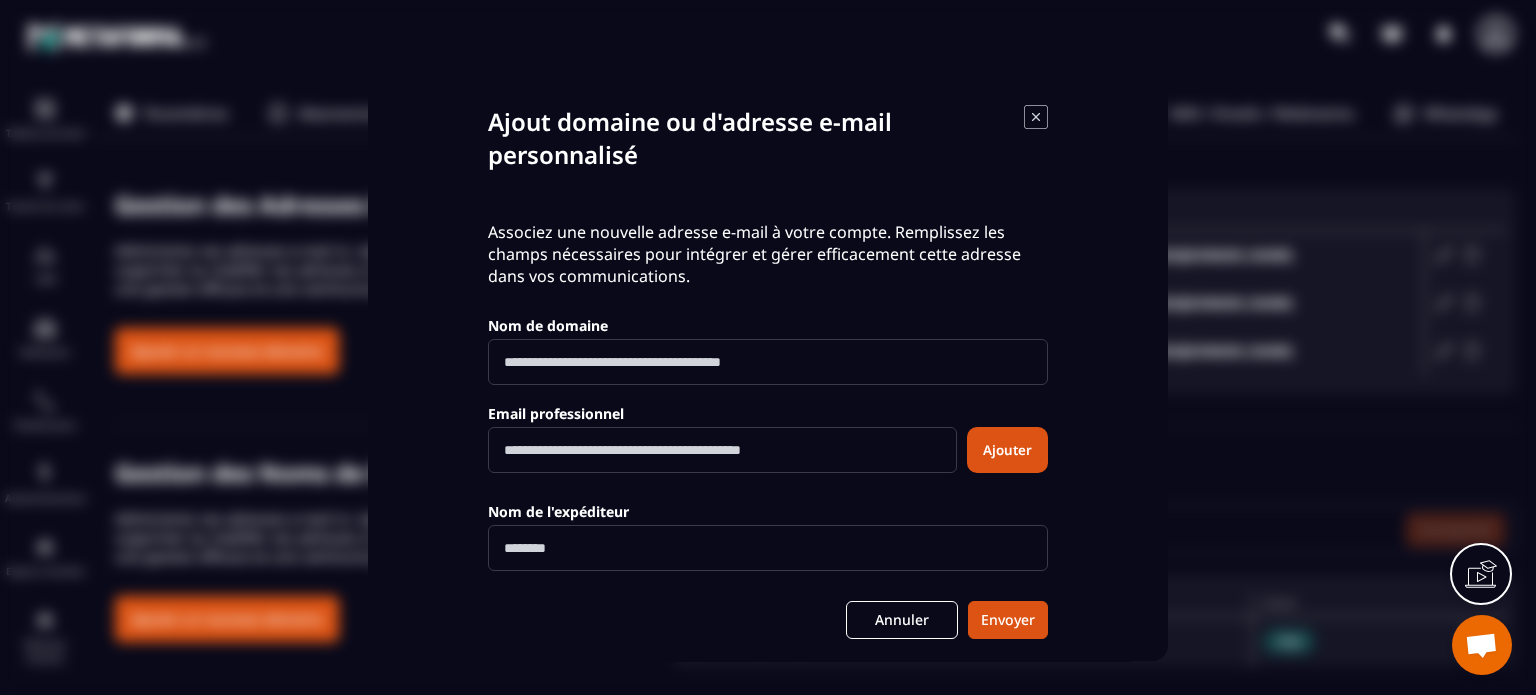 click at bounding box center [768, 362] 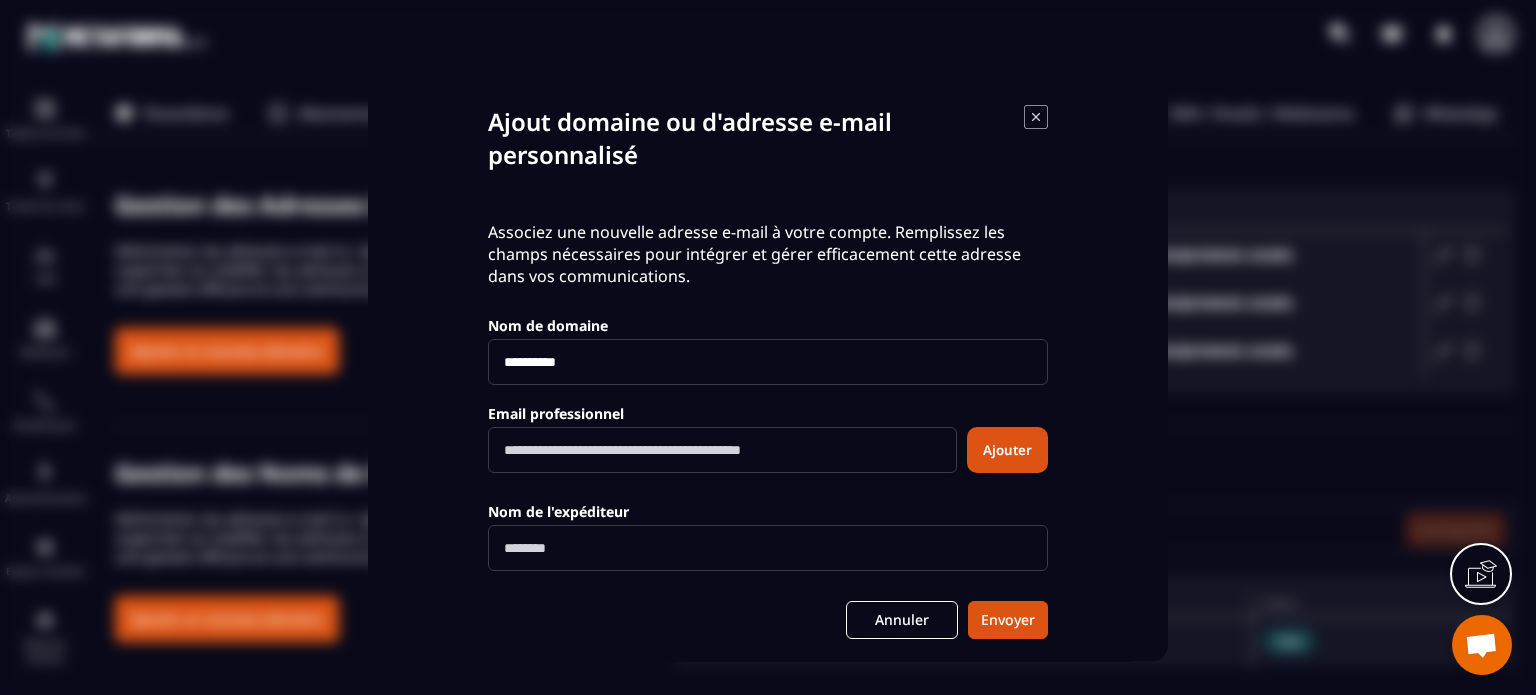 click on "**********" at bounding box center (768, 362) 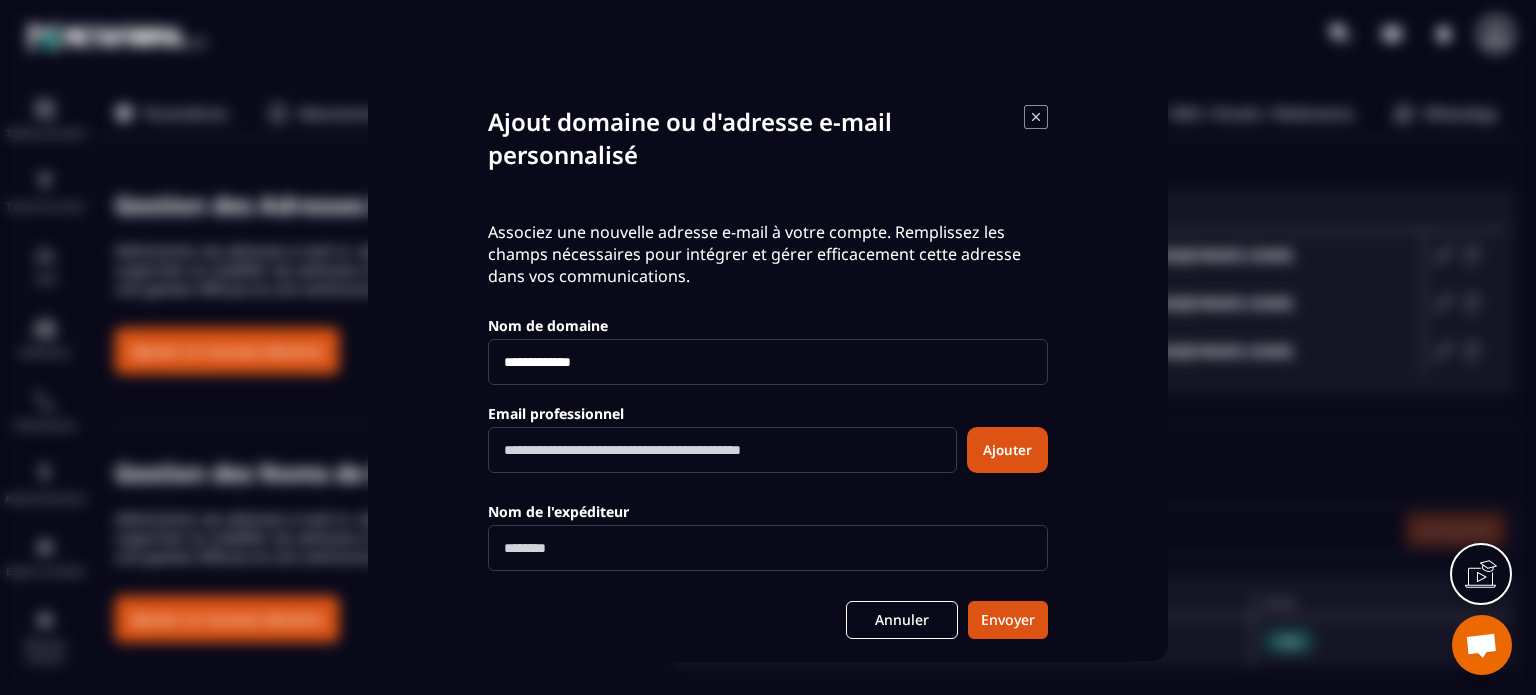 click on "**********" at bounding box center [768, 362] 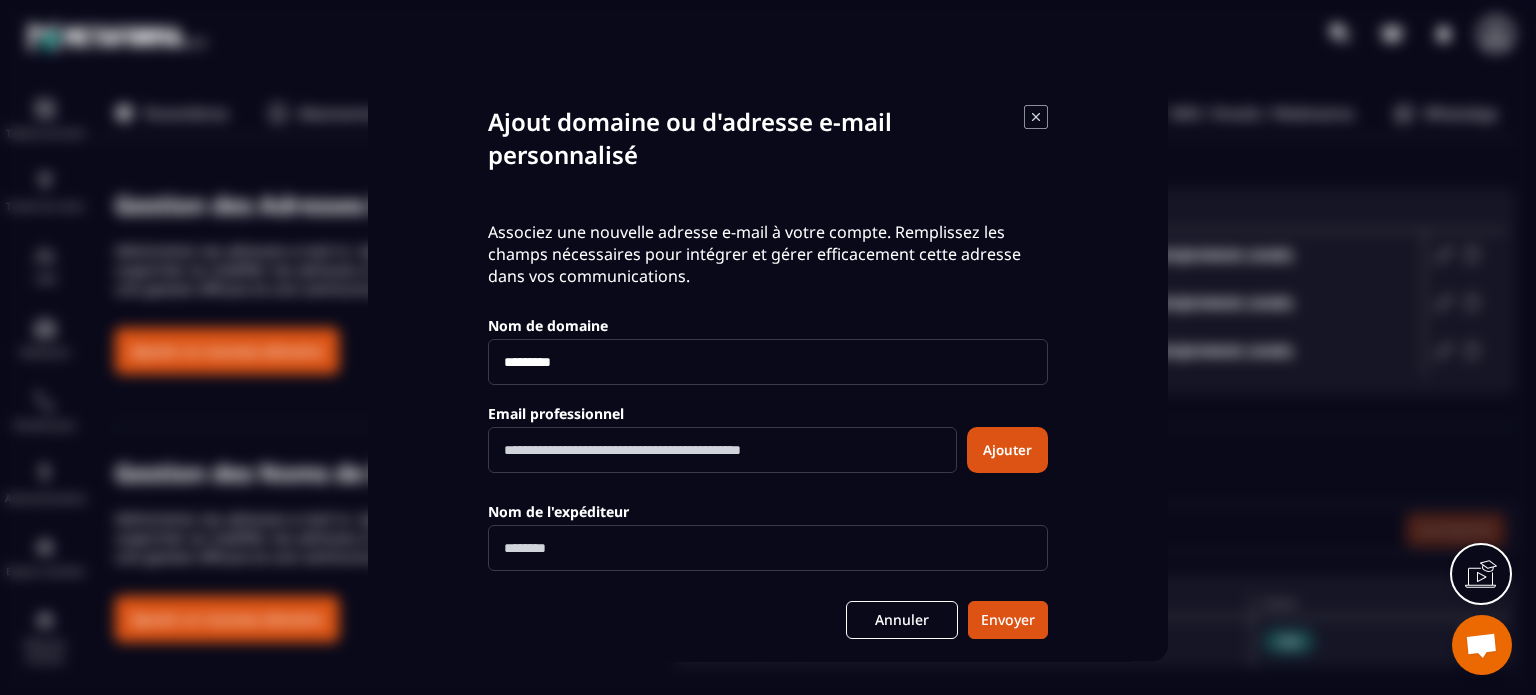 drag, startPoint x: 596, startPoint y: 351, endPoint x: 456, endPoint y: 351, distance: 140 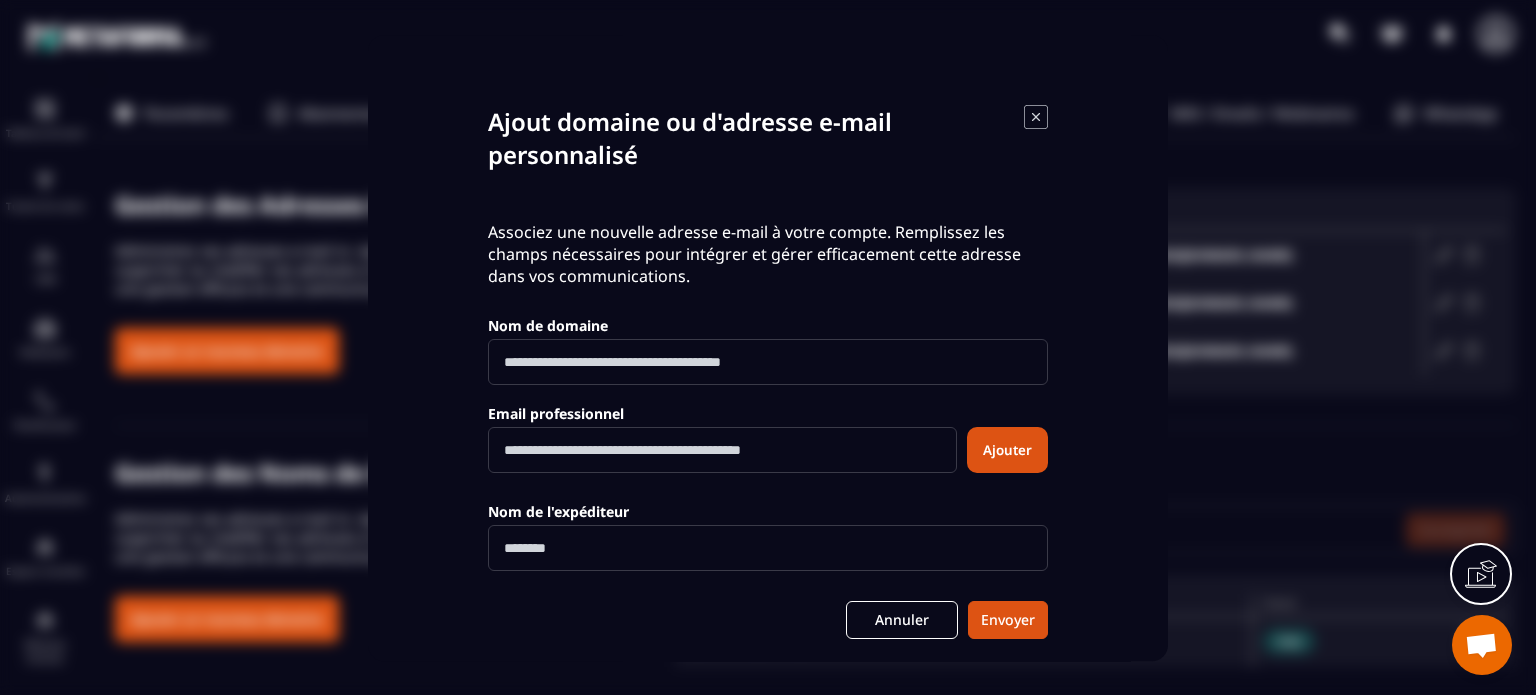 paste on "**********" 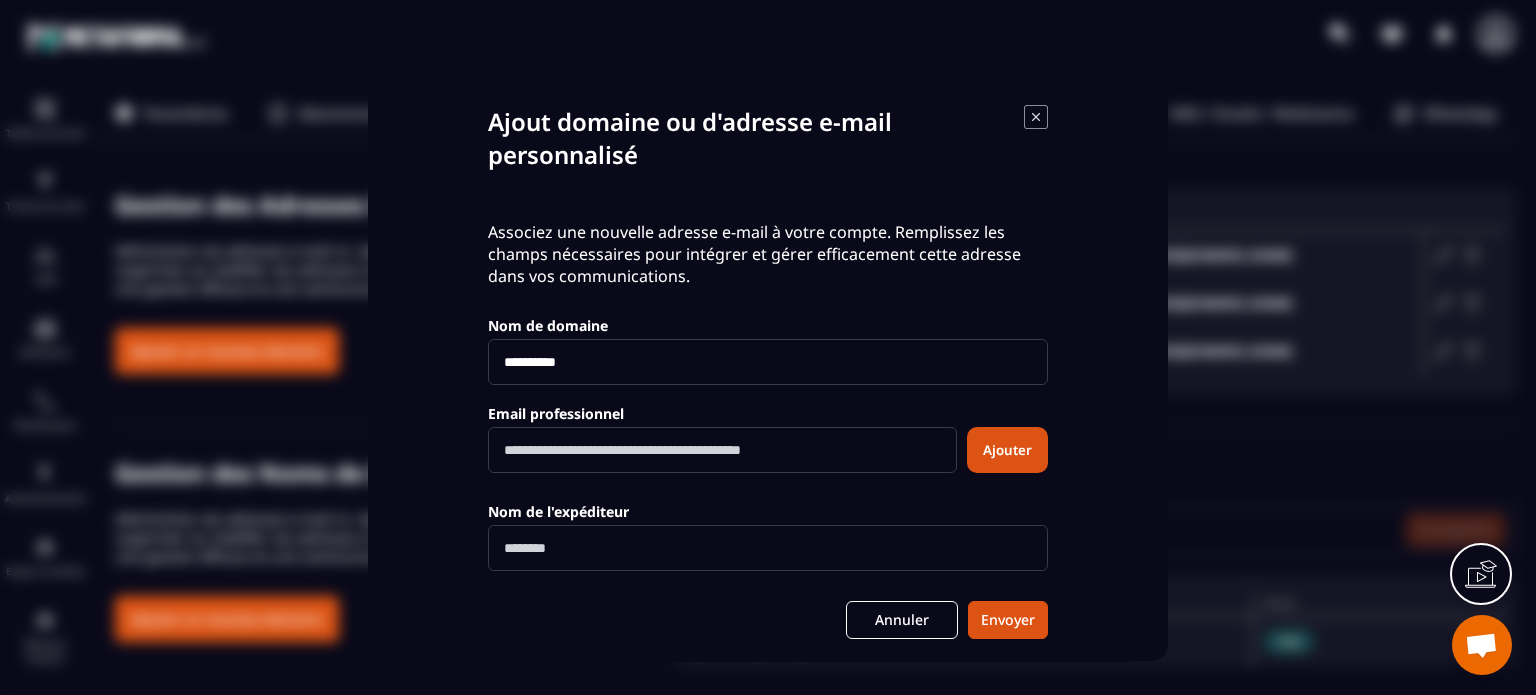 click on "**********" at bounding box center [768, 362] 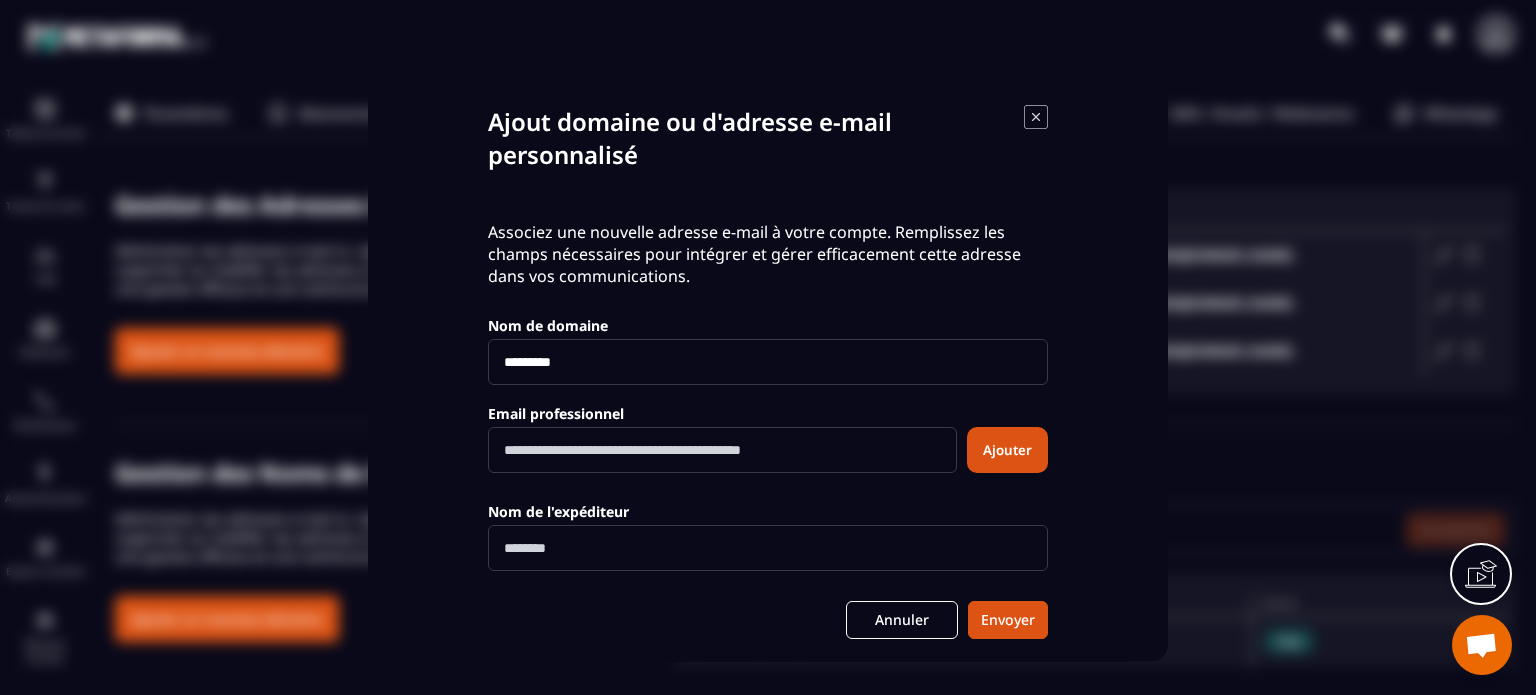 type on "*********" 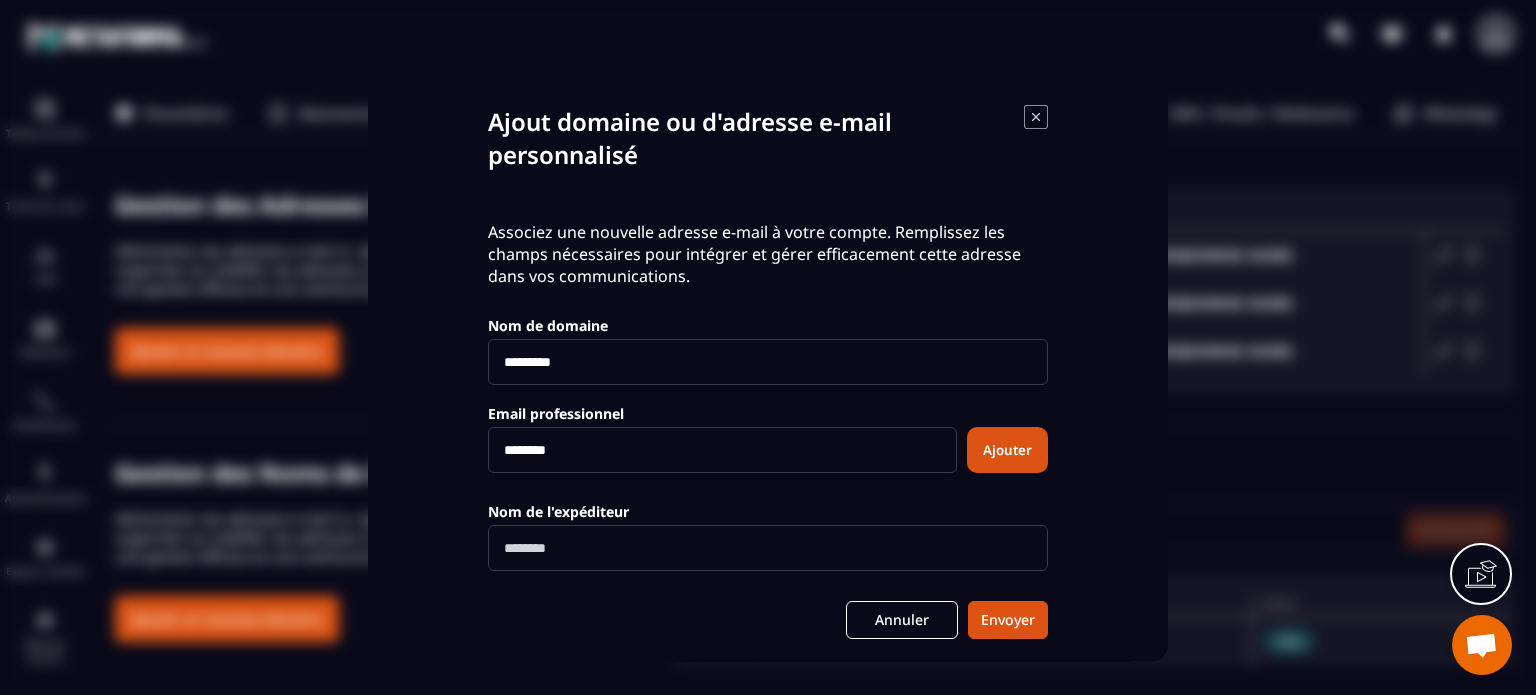 paste on "**********" 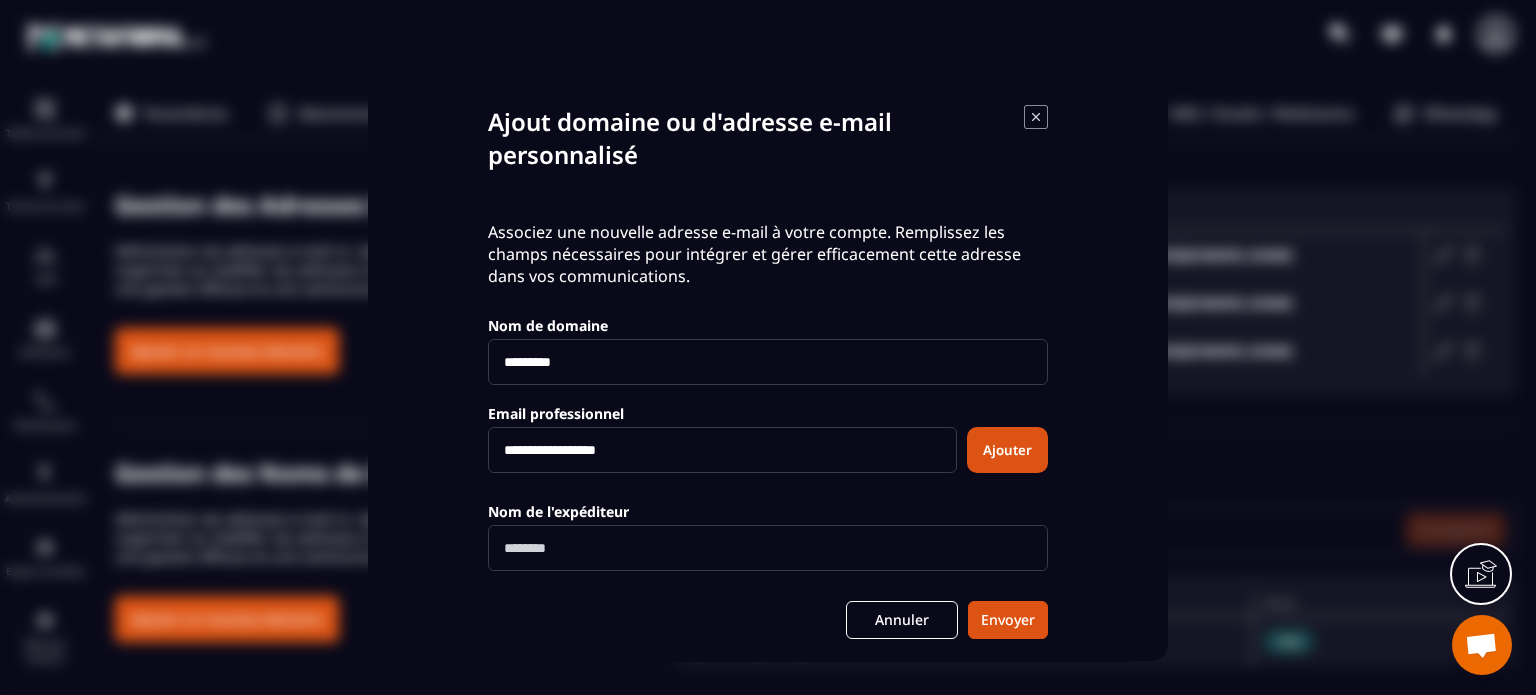 click on "**********" at bounding box center [722, 450] 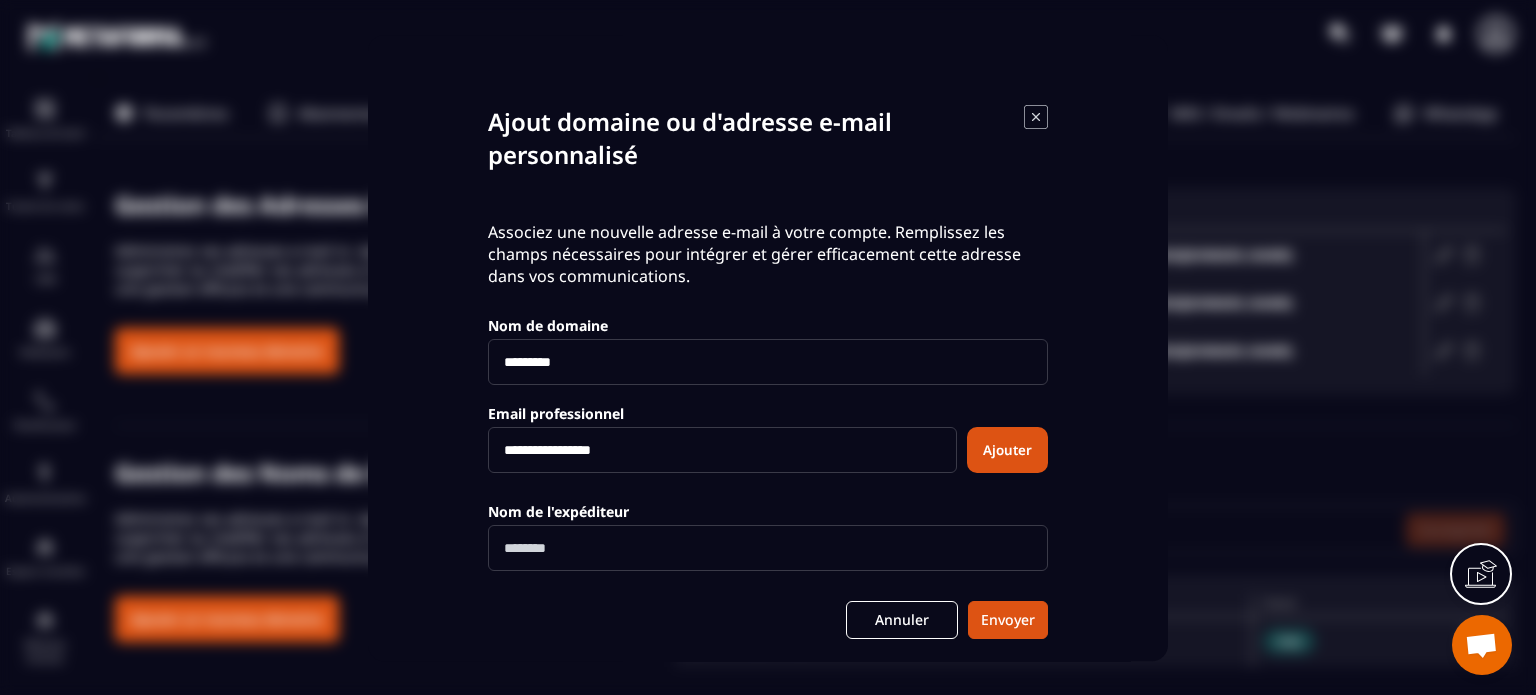 type on "**********" 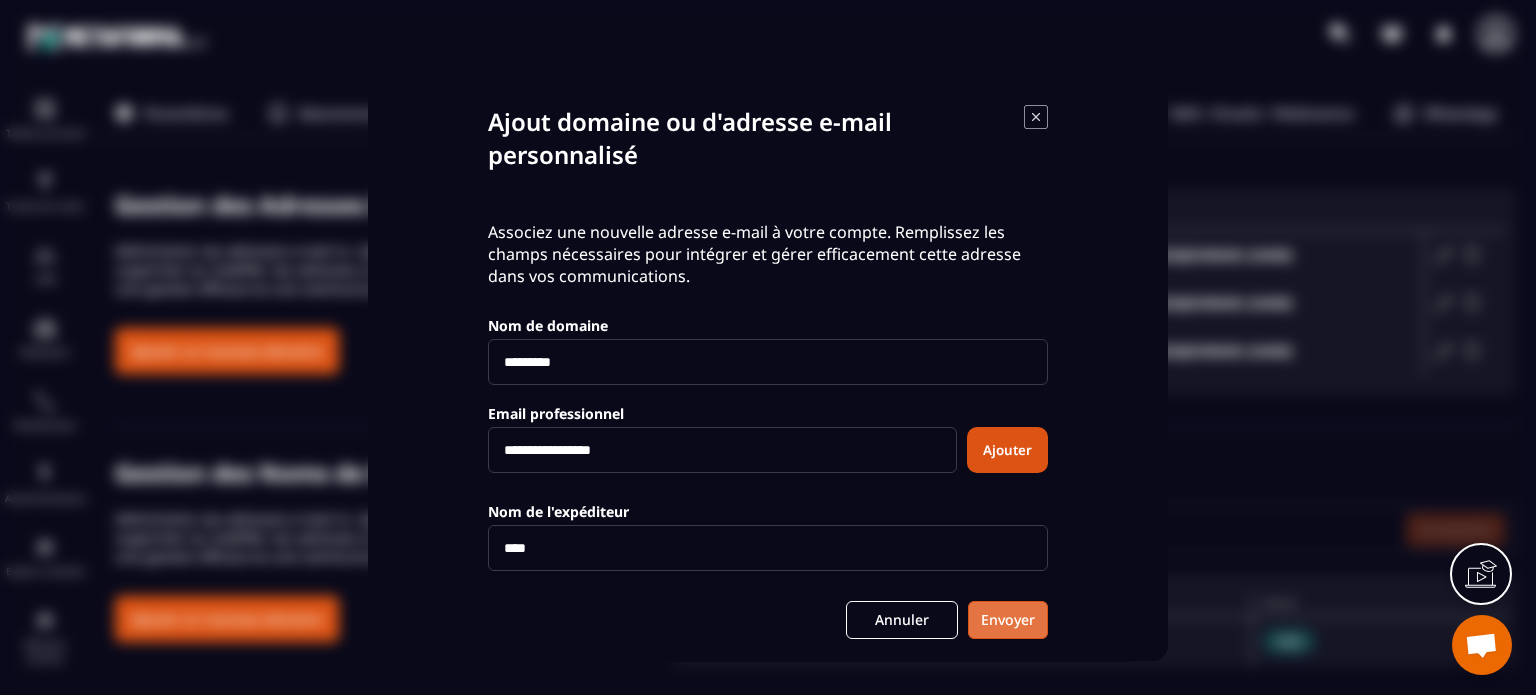 type on "****" 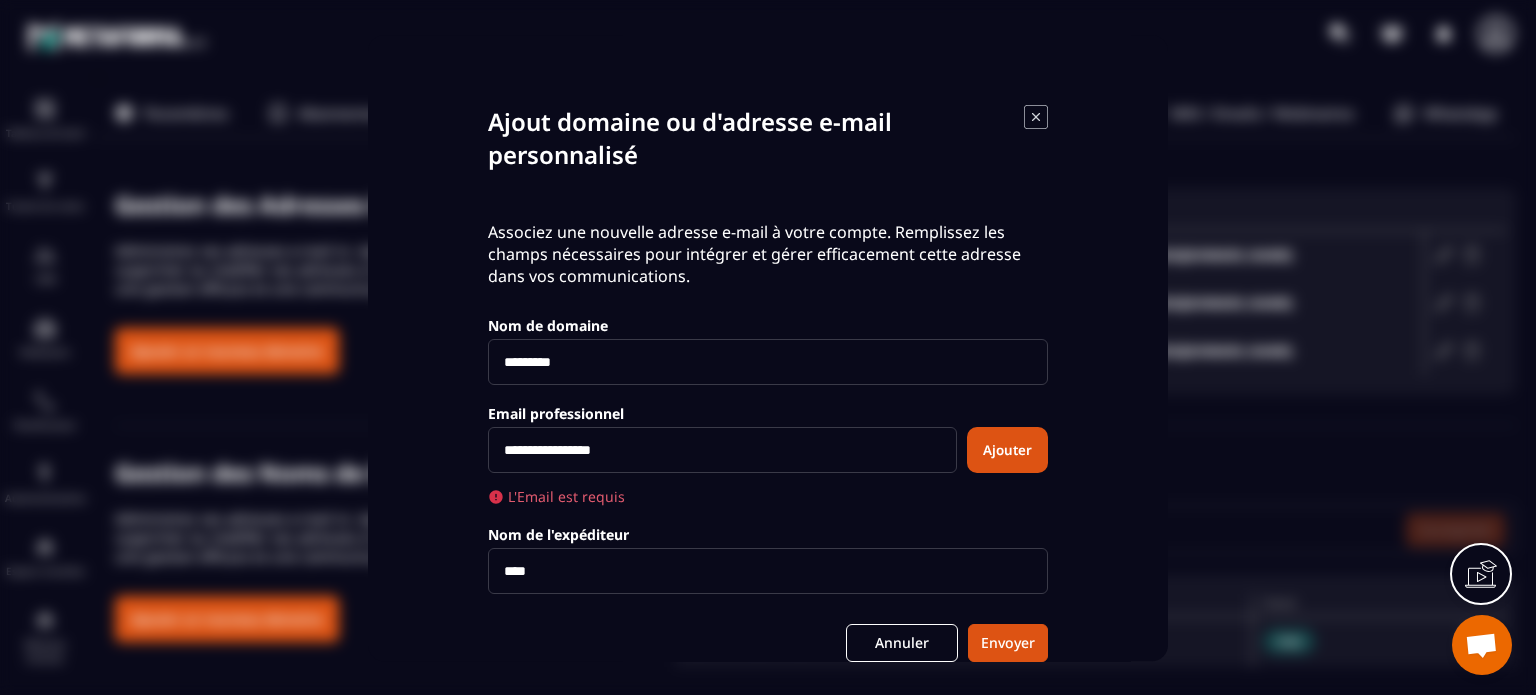 click on "Ajouter" at bounding box center [1007, 450] 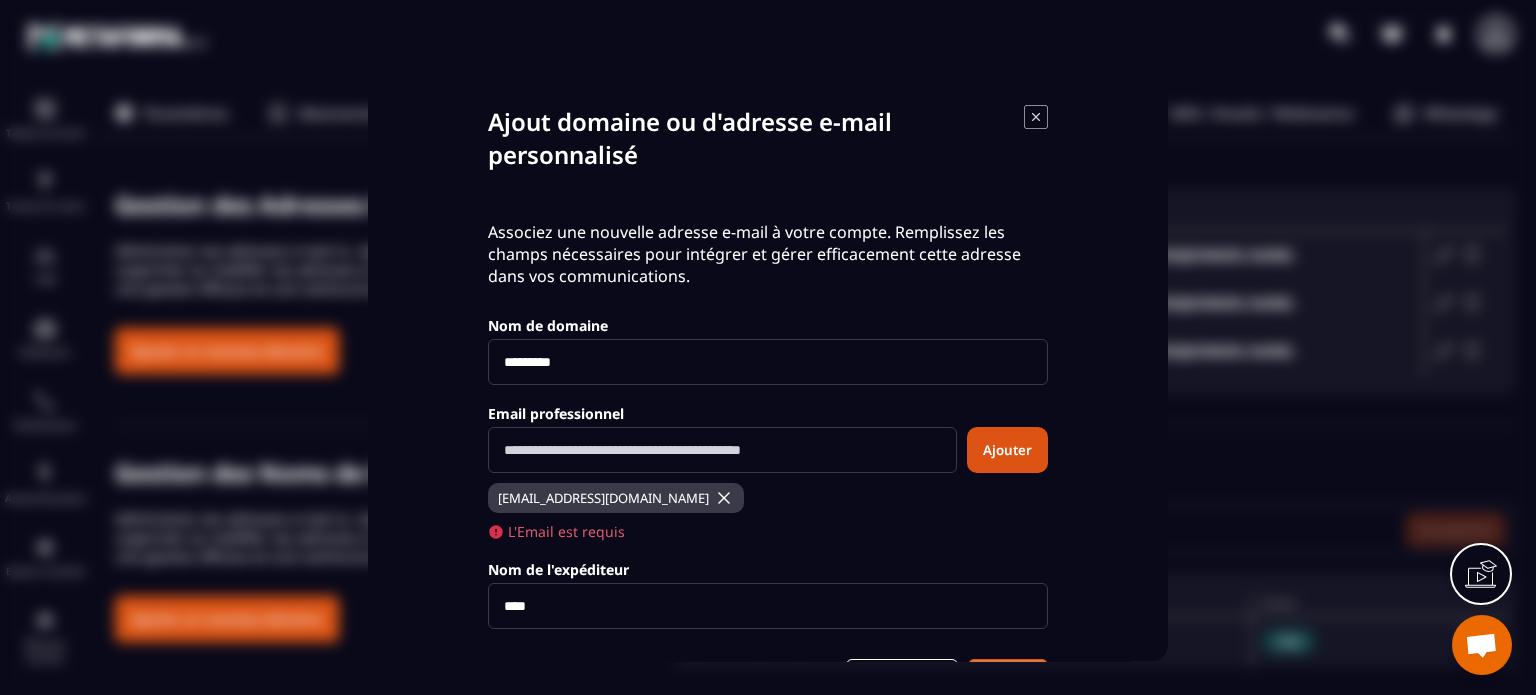 click on "Nom de domaine ********* Email professionnel Ajouter [EMAIL_ADDRESS][DOMAIN_NAME] L'Email est requis Nom de l'expéditeur **** Annuler Envoyer" at bounding box center (768, 497) 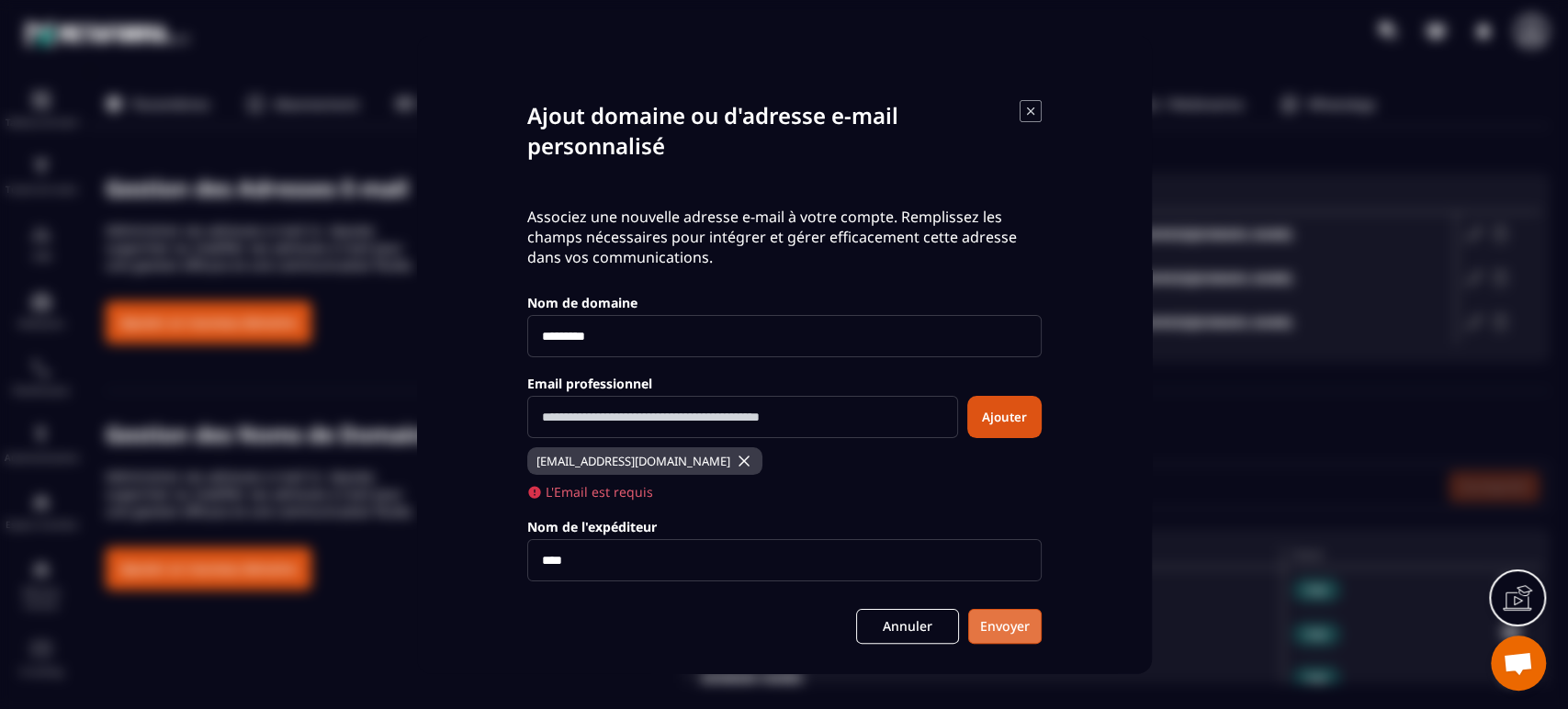 drag, startPoint x: 1201, startPoint y: 3, endPoint x: 1020, endPoint y: 625, distance: 647.80012 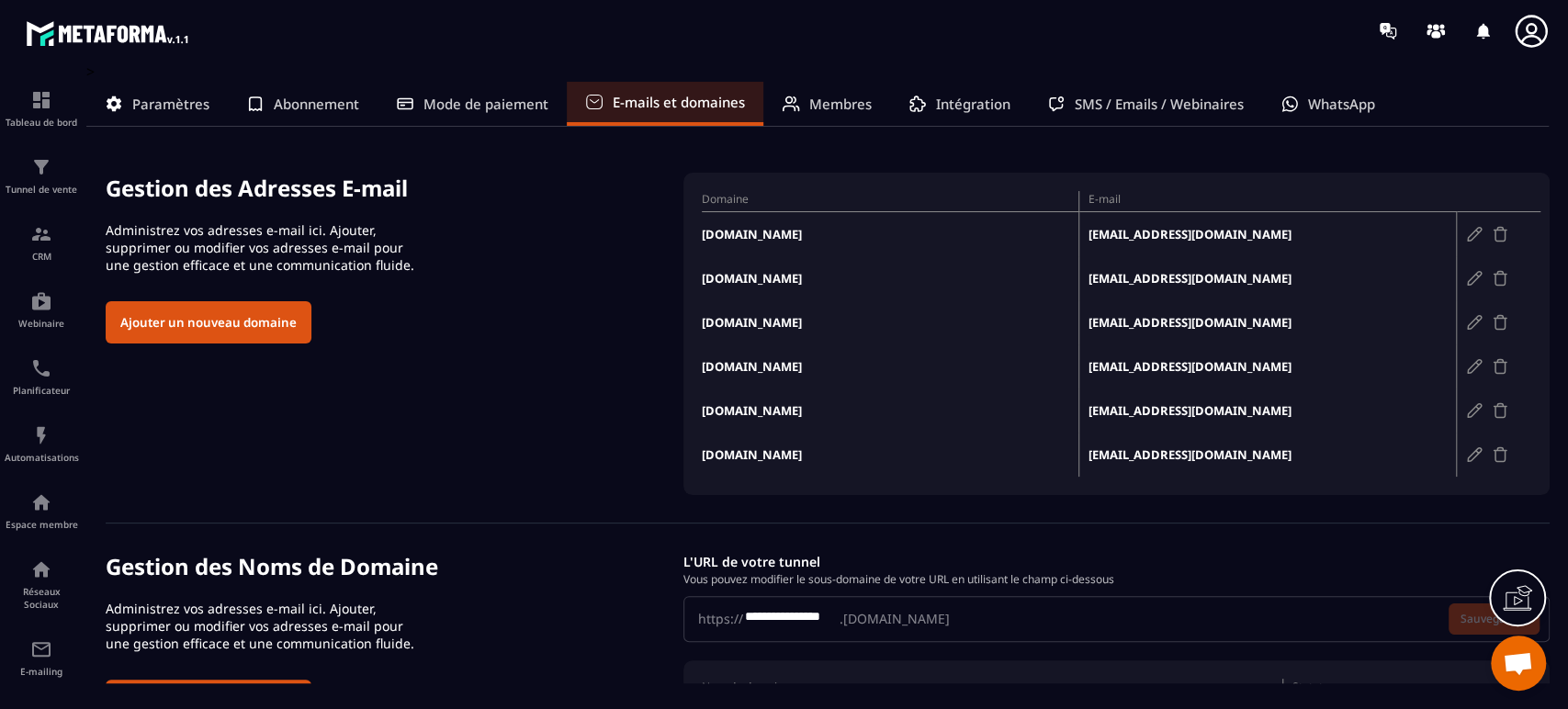 click at bounding box center [1500, 366] 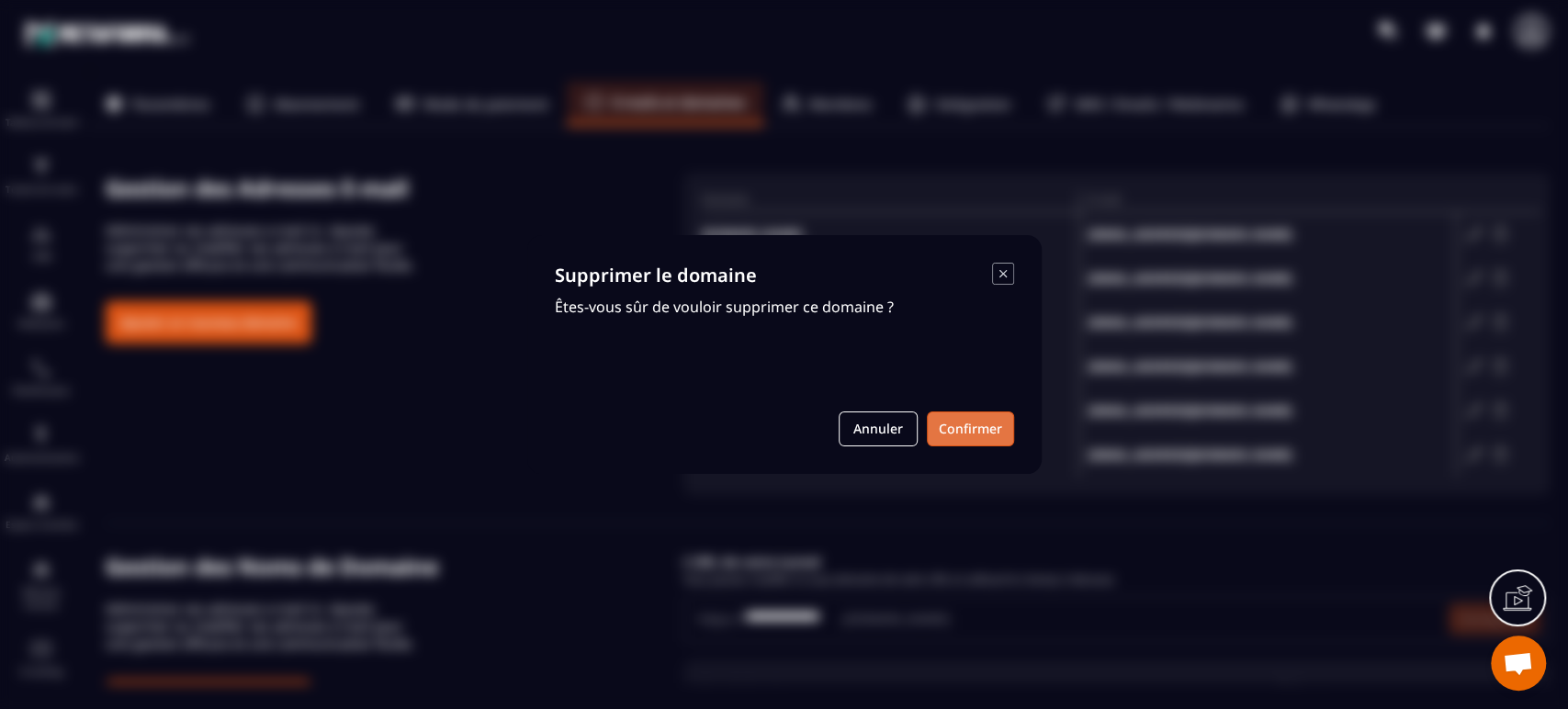 click on "Confirmer" at bounding box center [970, 429] 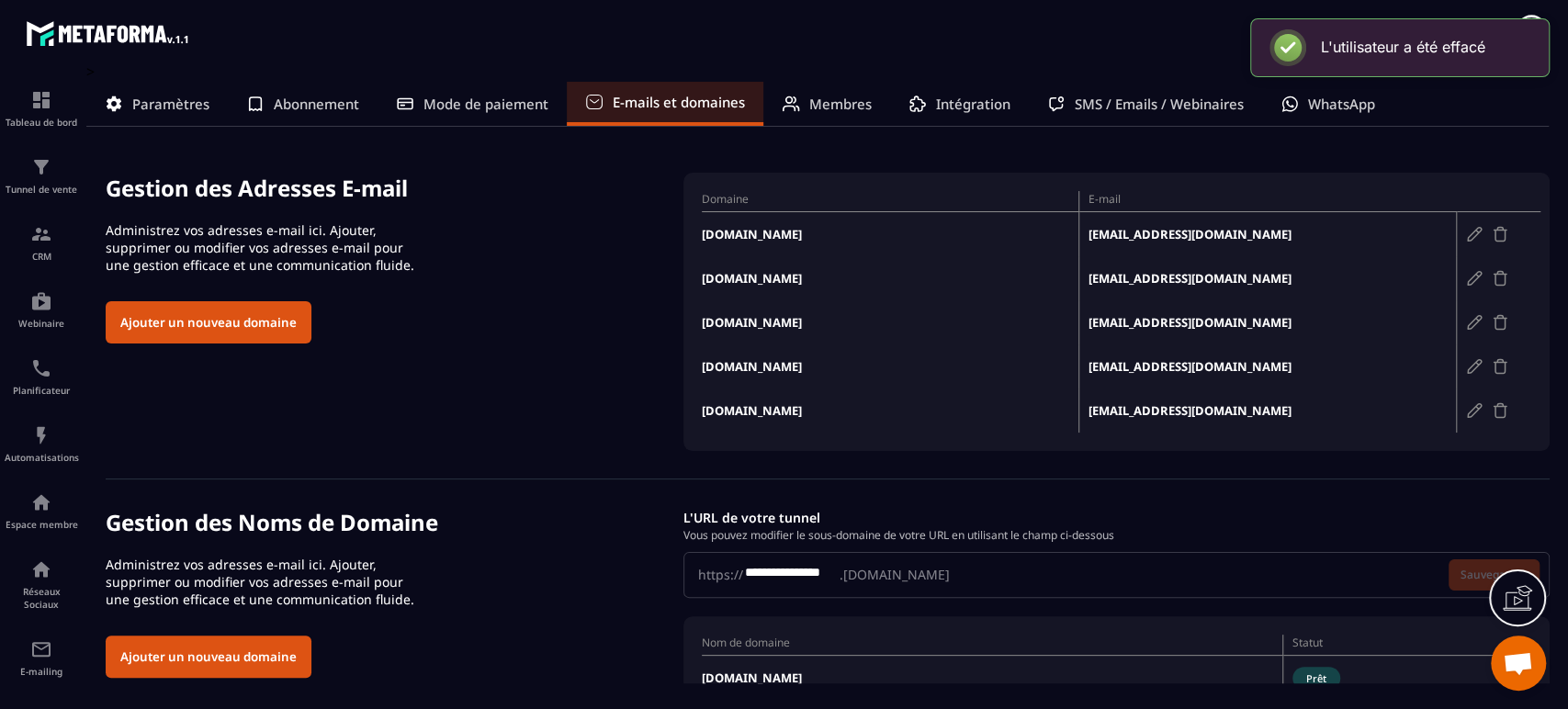 click at bounding box center (1500, 366) 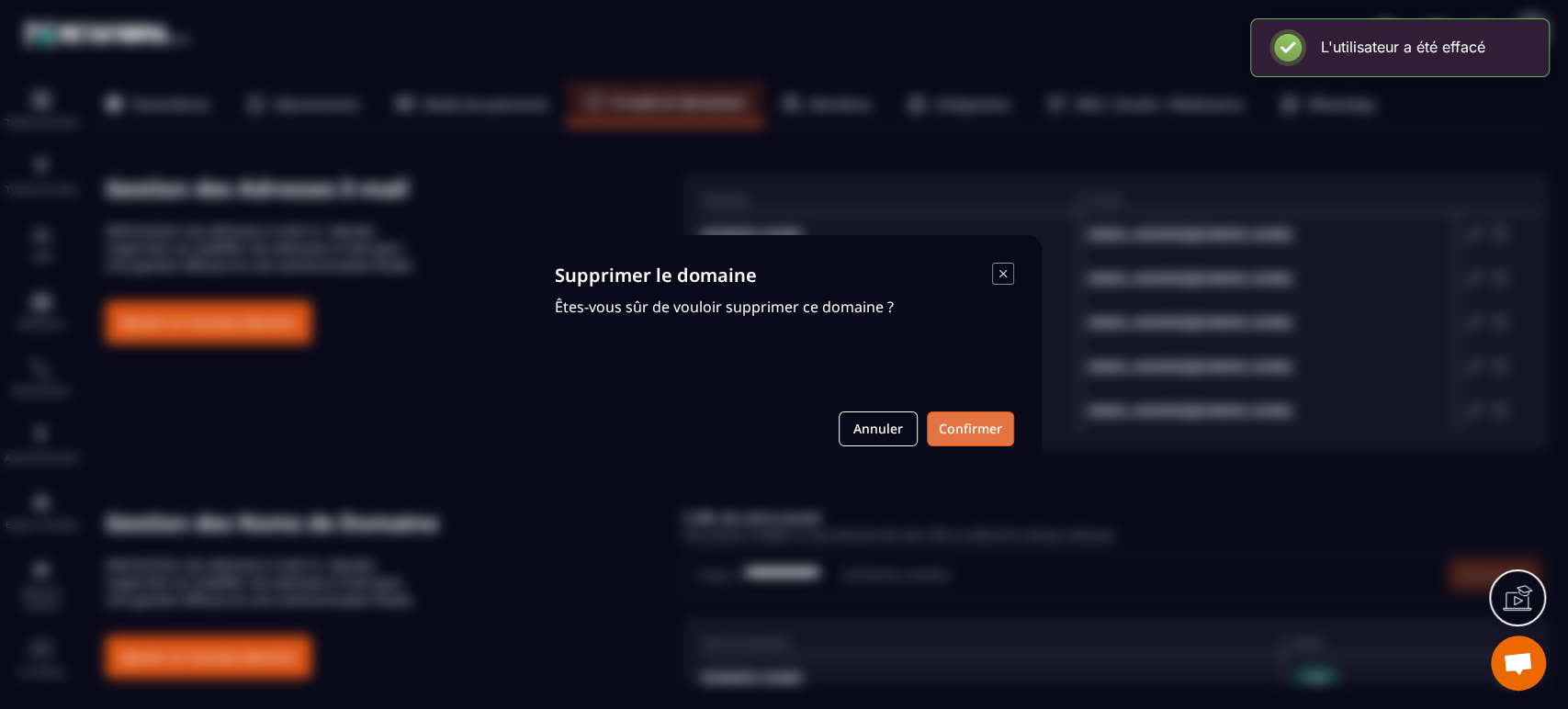click on "Confirmer" at bounding box center (970, 429) 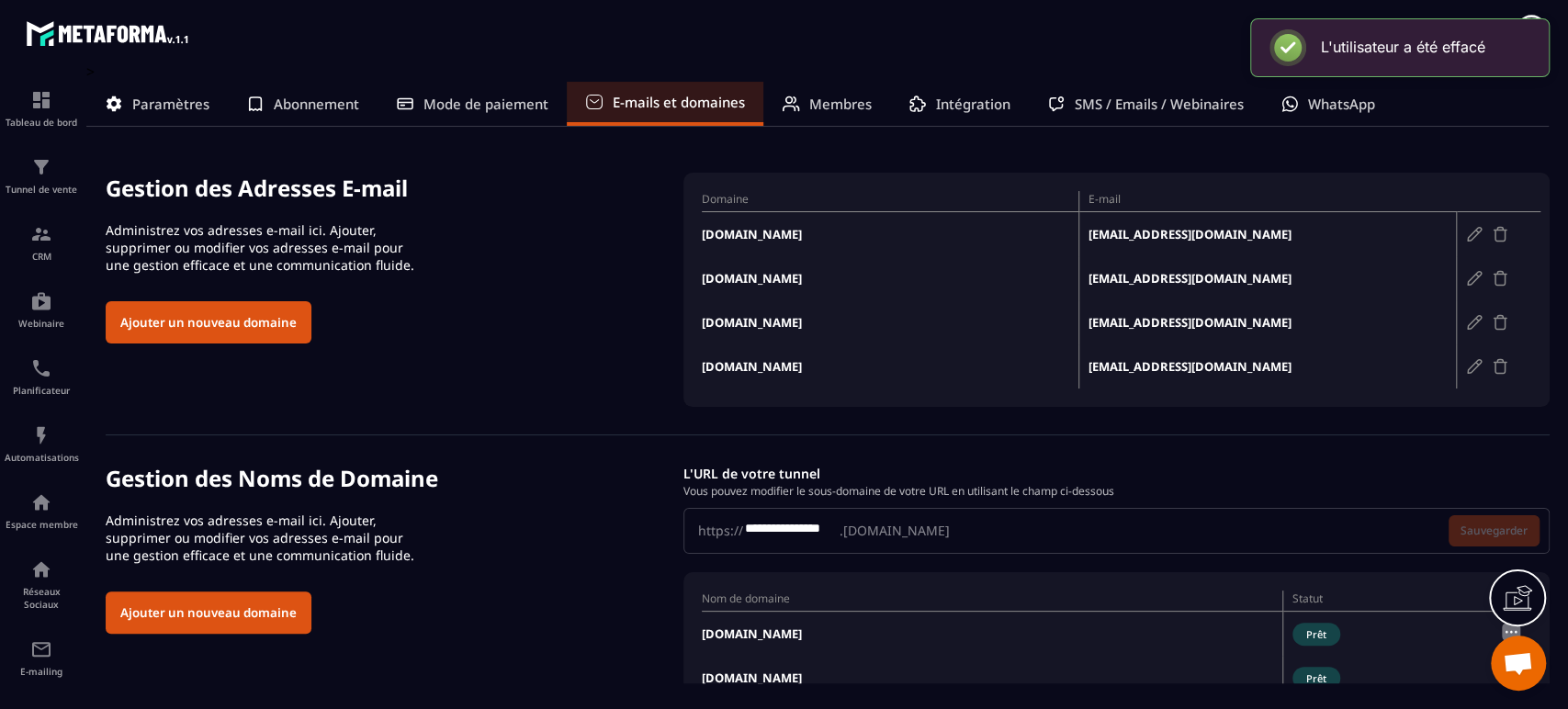 click at bounding box center [1500, 366] 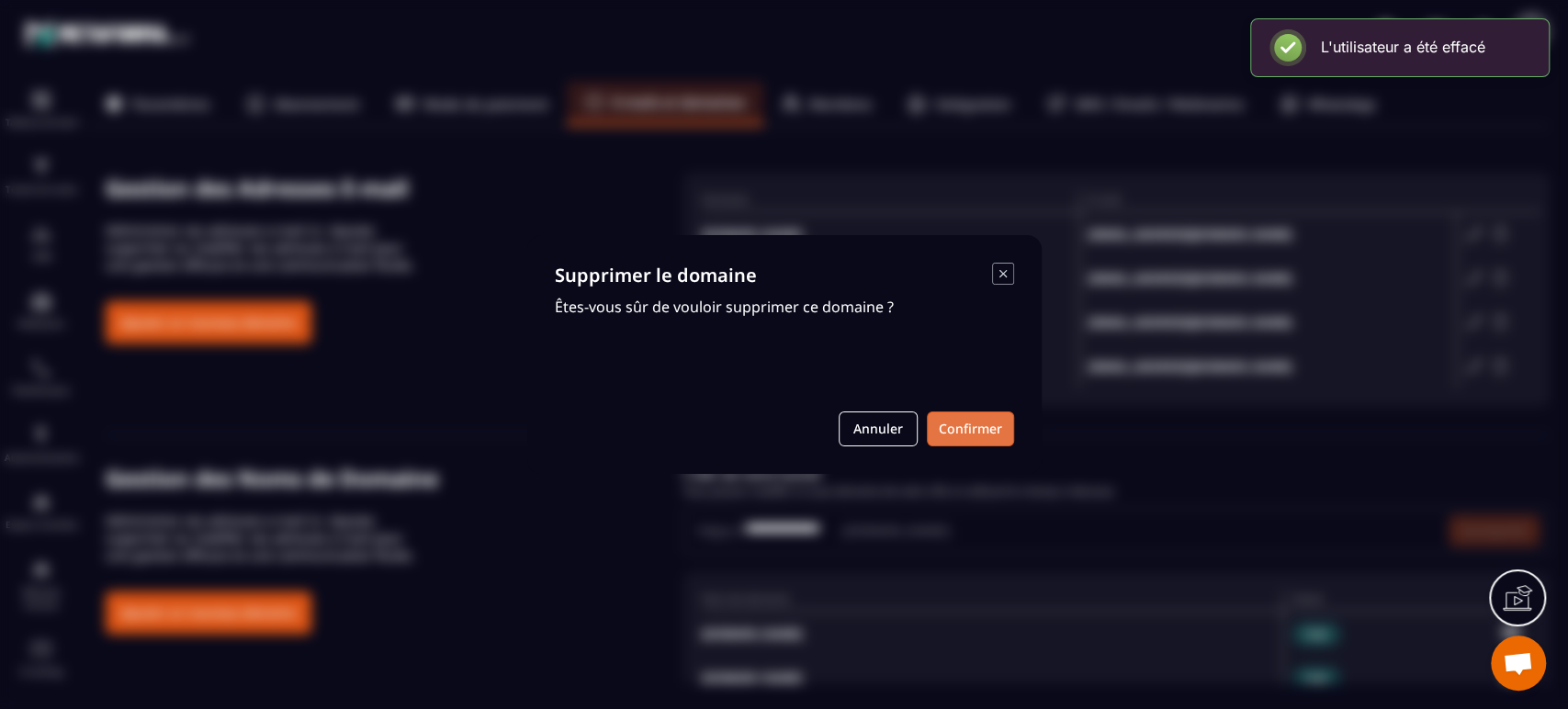 click on "Confirmer" at bounding box center (970, 429) 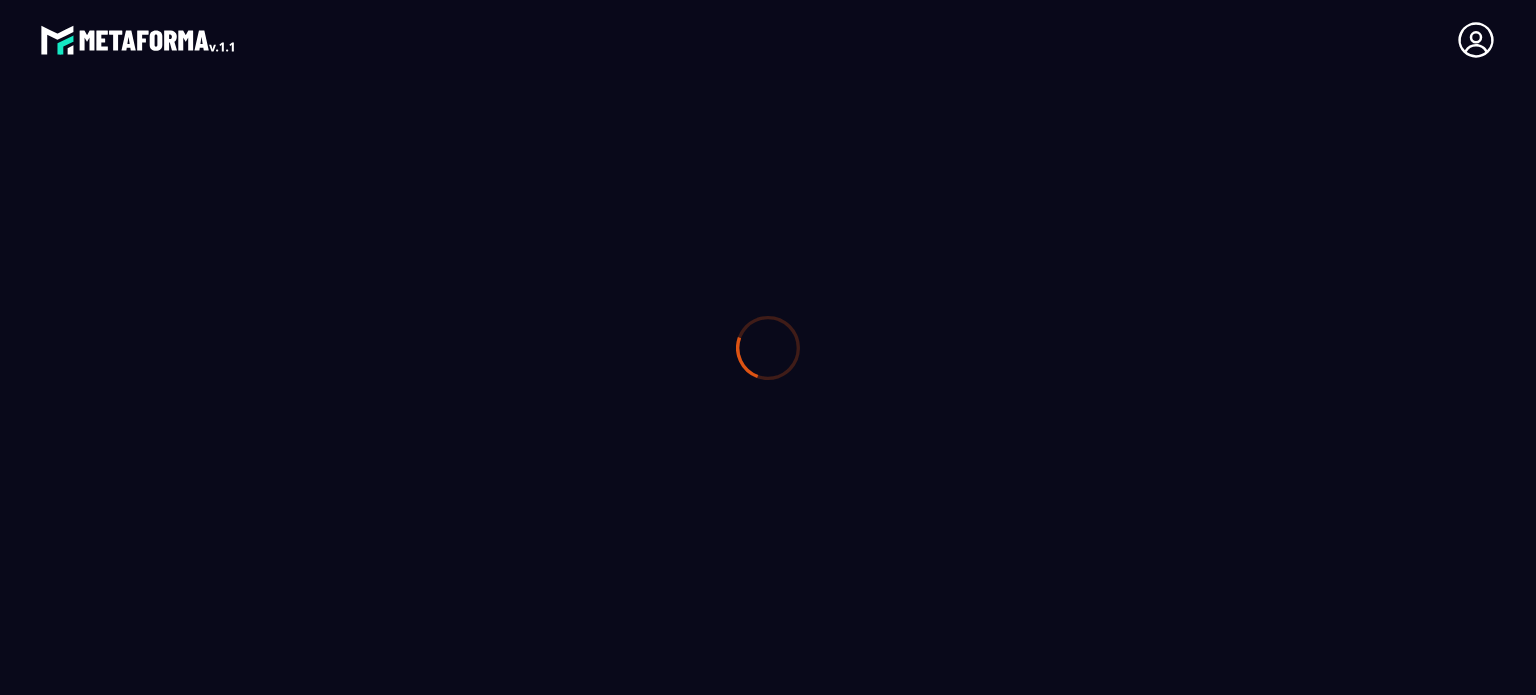 scroll, scrollTop: 0, scrollLeft: 0, axis: both 